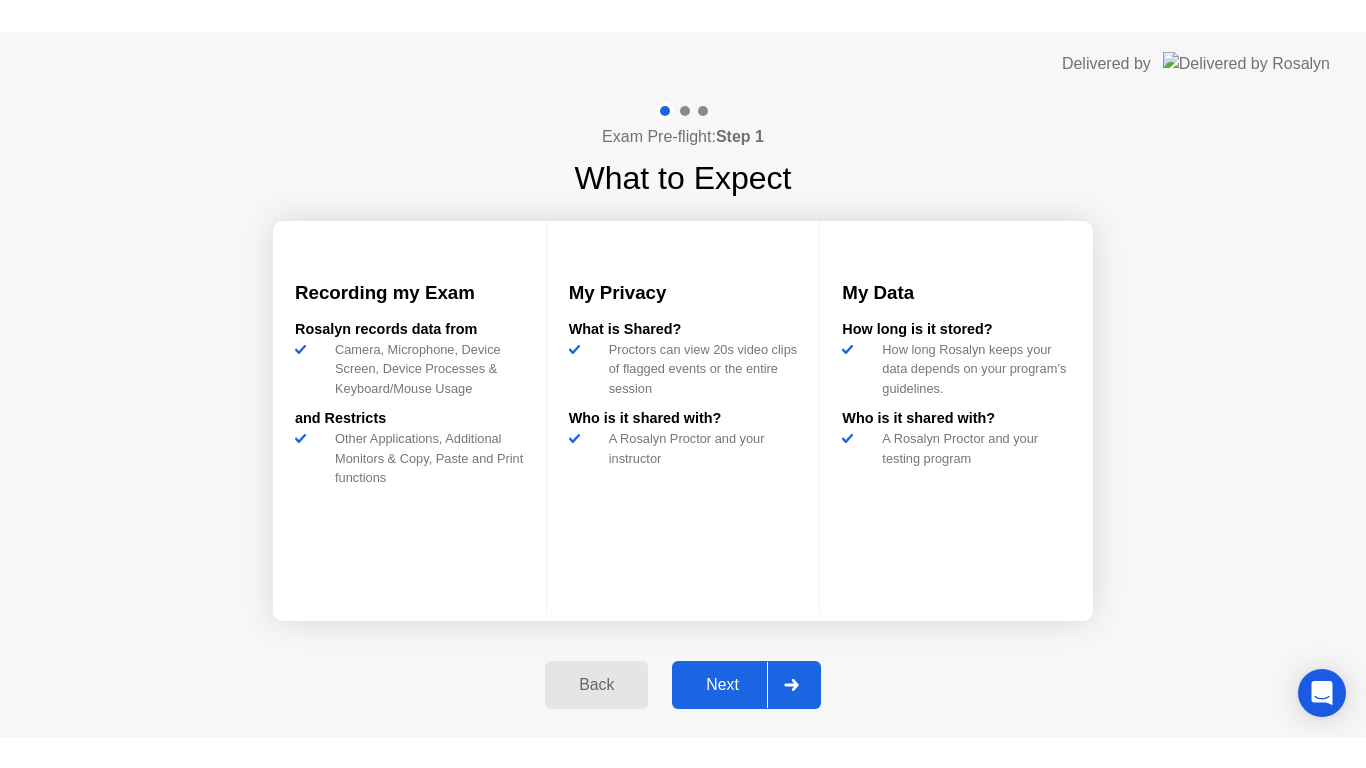 scroll, scrollTop: 0, scrollLeft: 0, axis: both 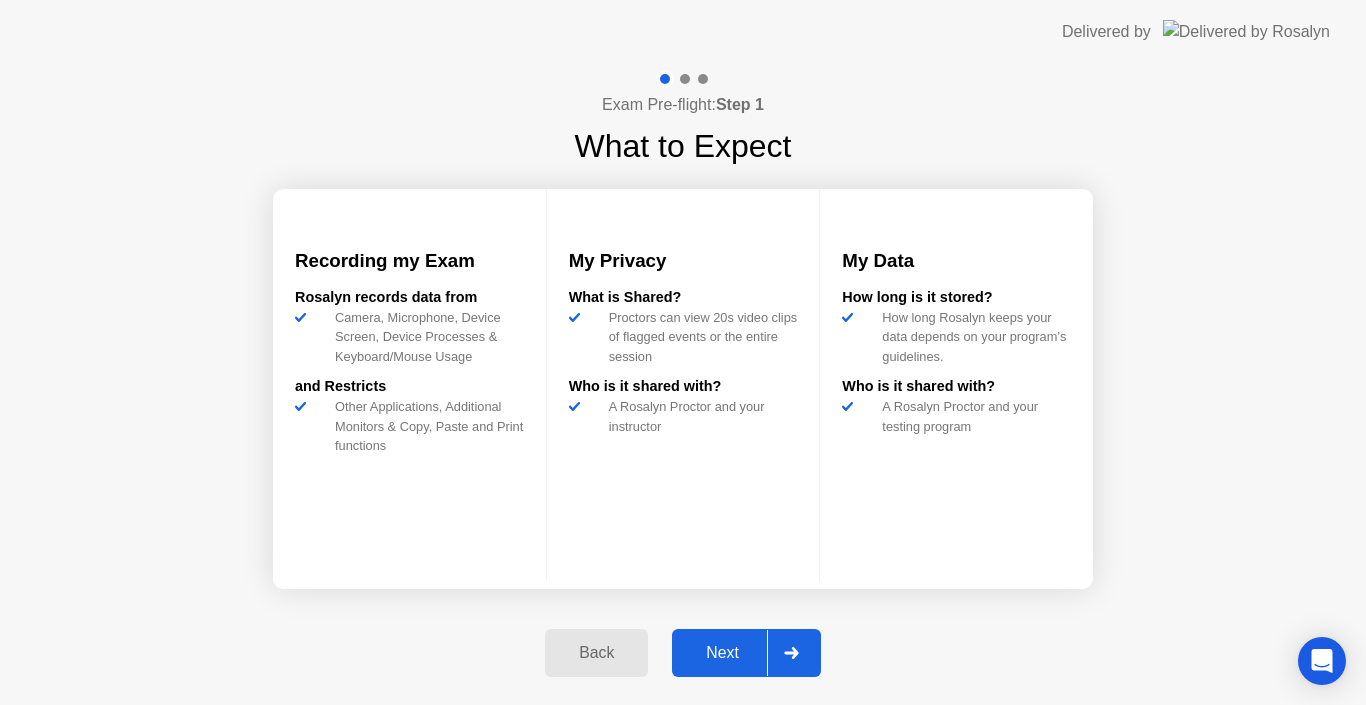 click on "Next" 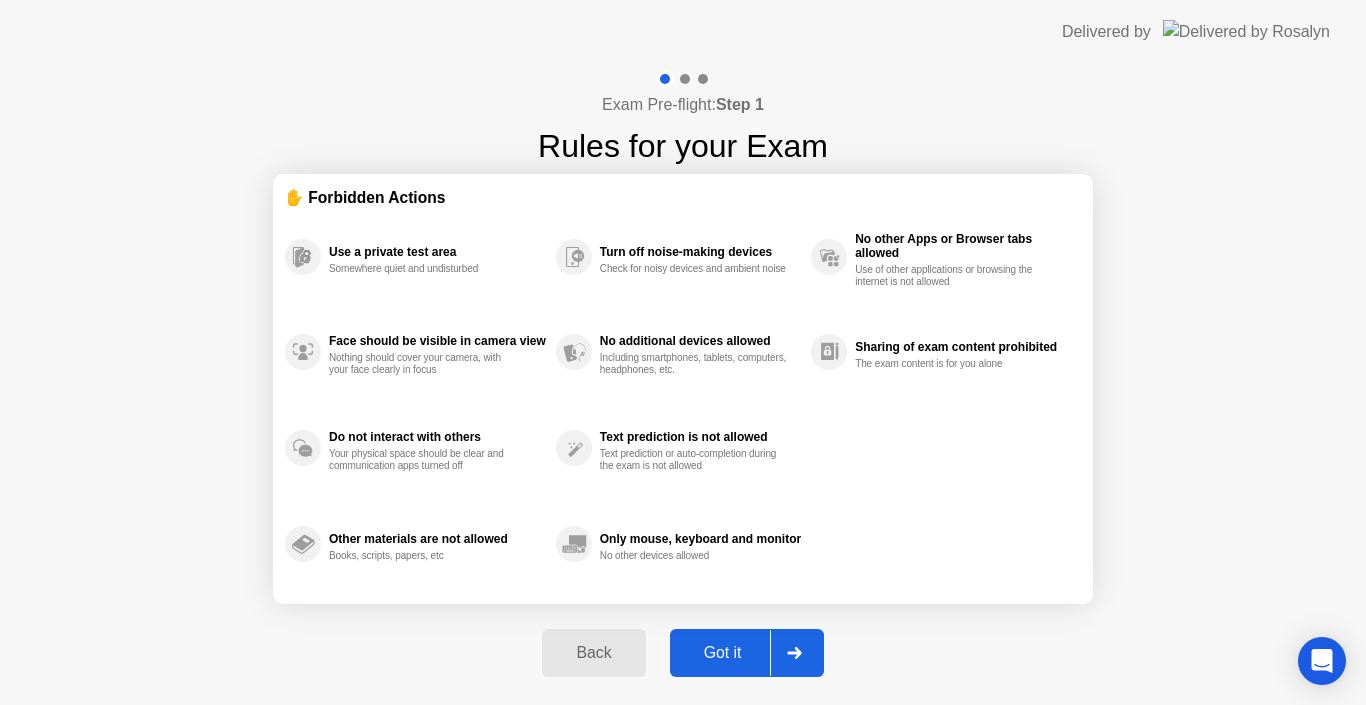 click on "Got it" 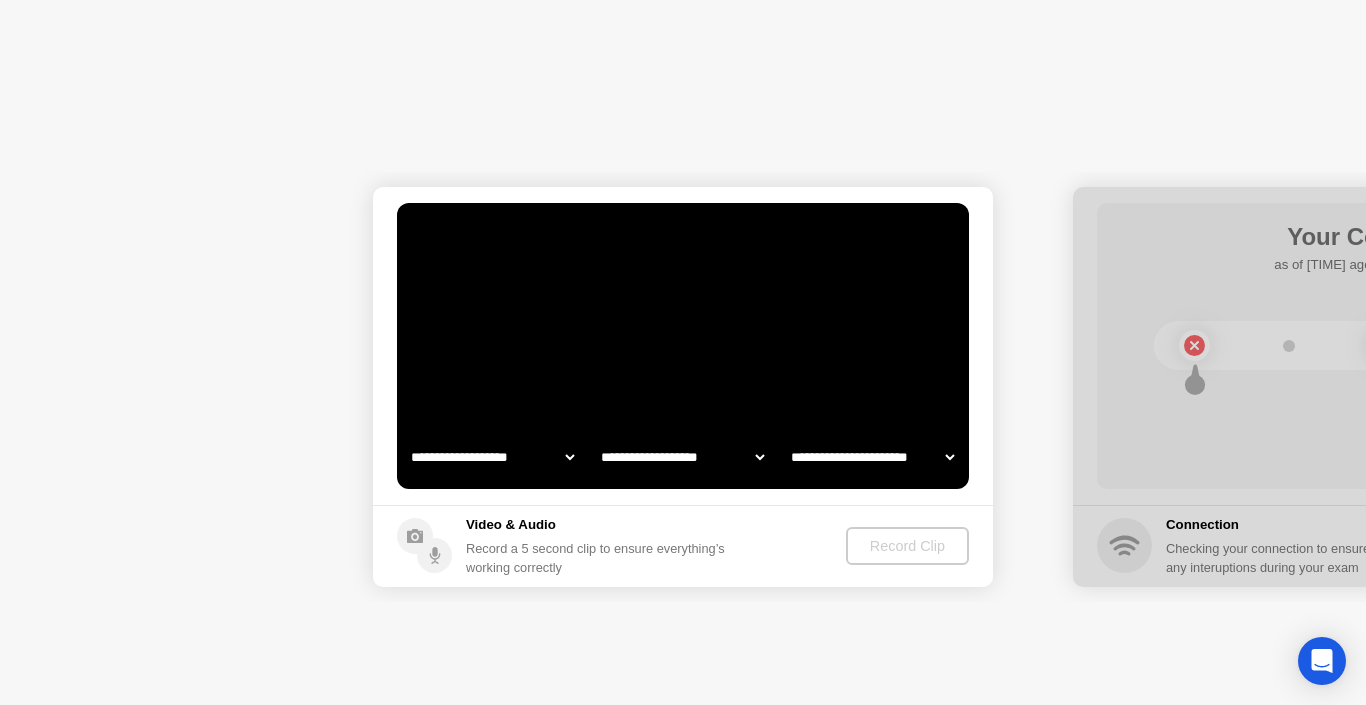 select on "**********" 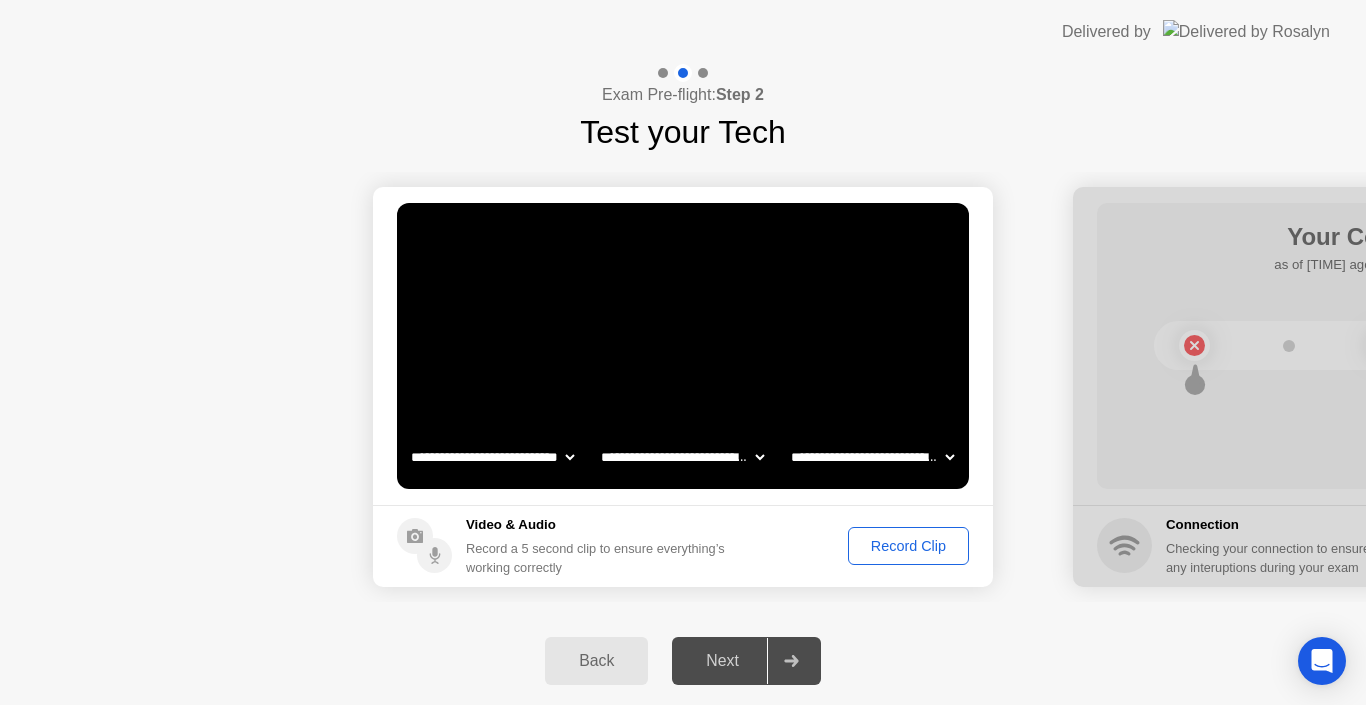 click on "Record Clip" 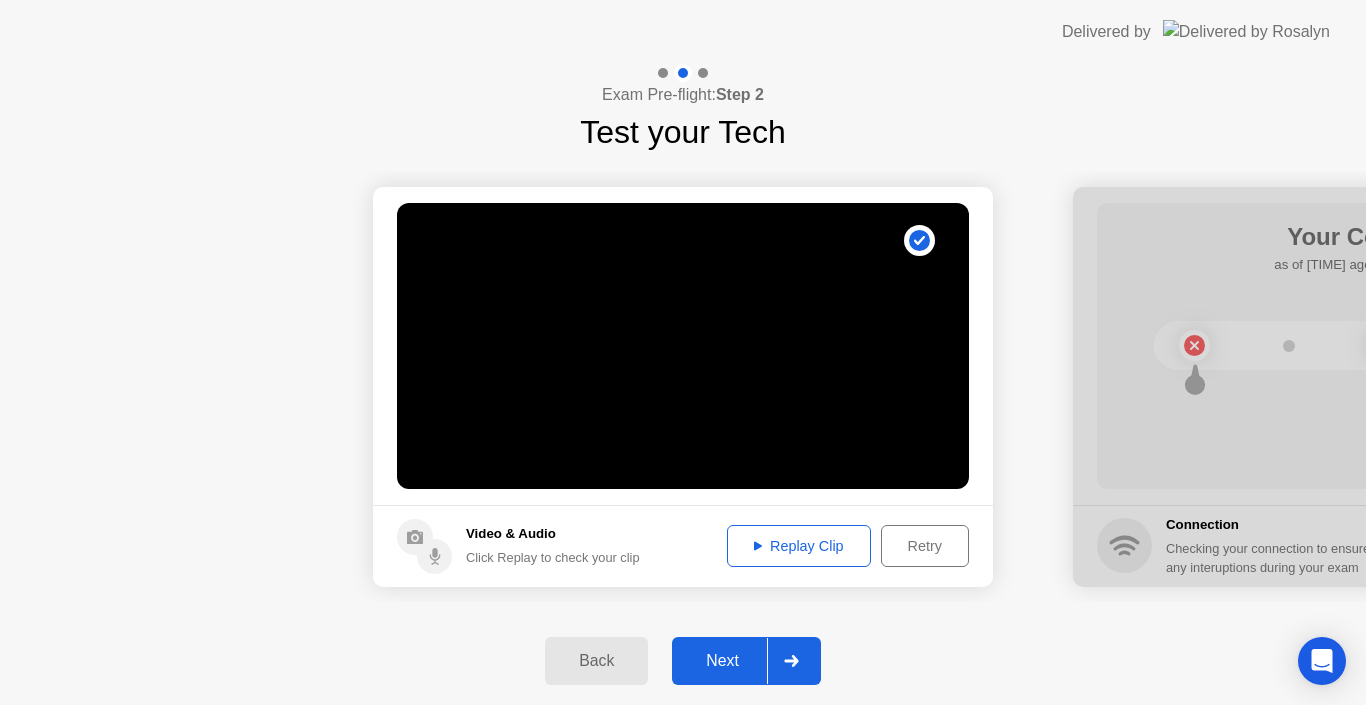 click on "Replay Clip" 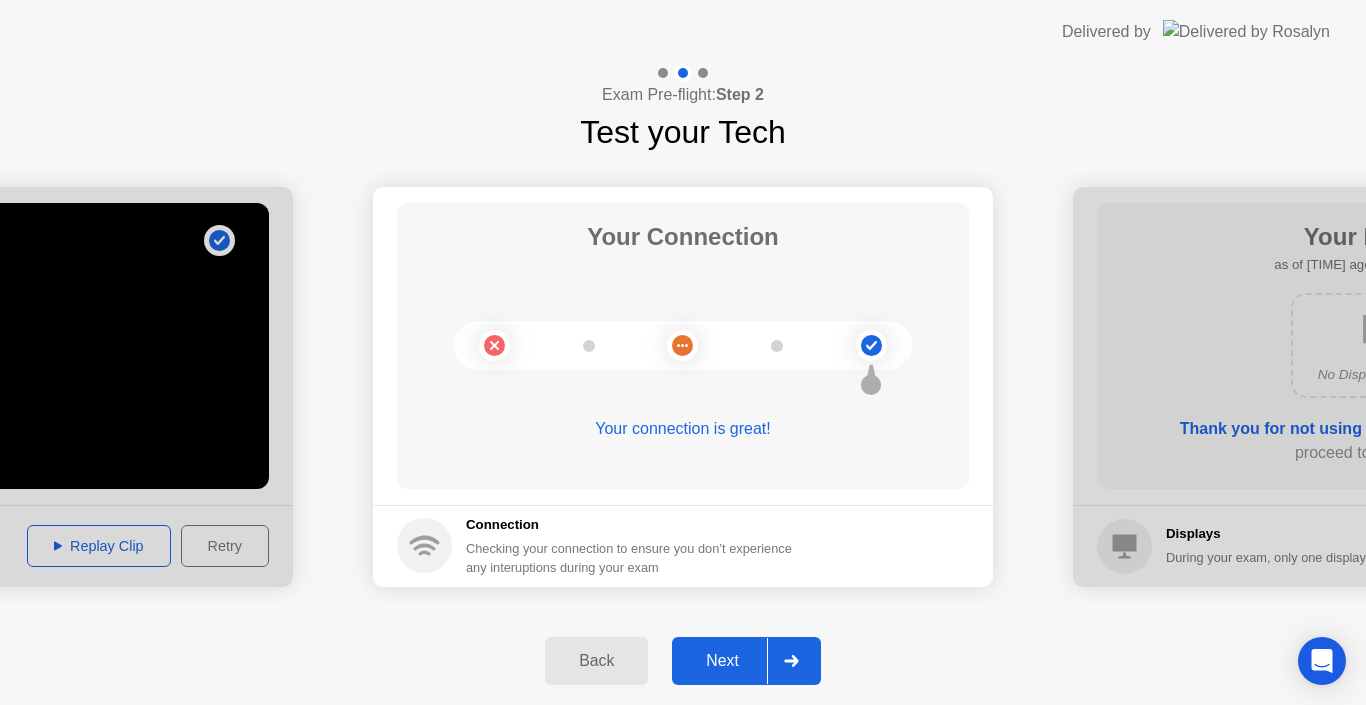 click on "Next" 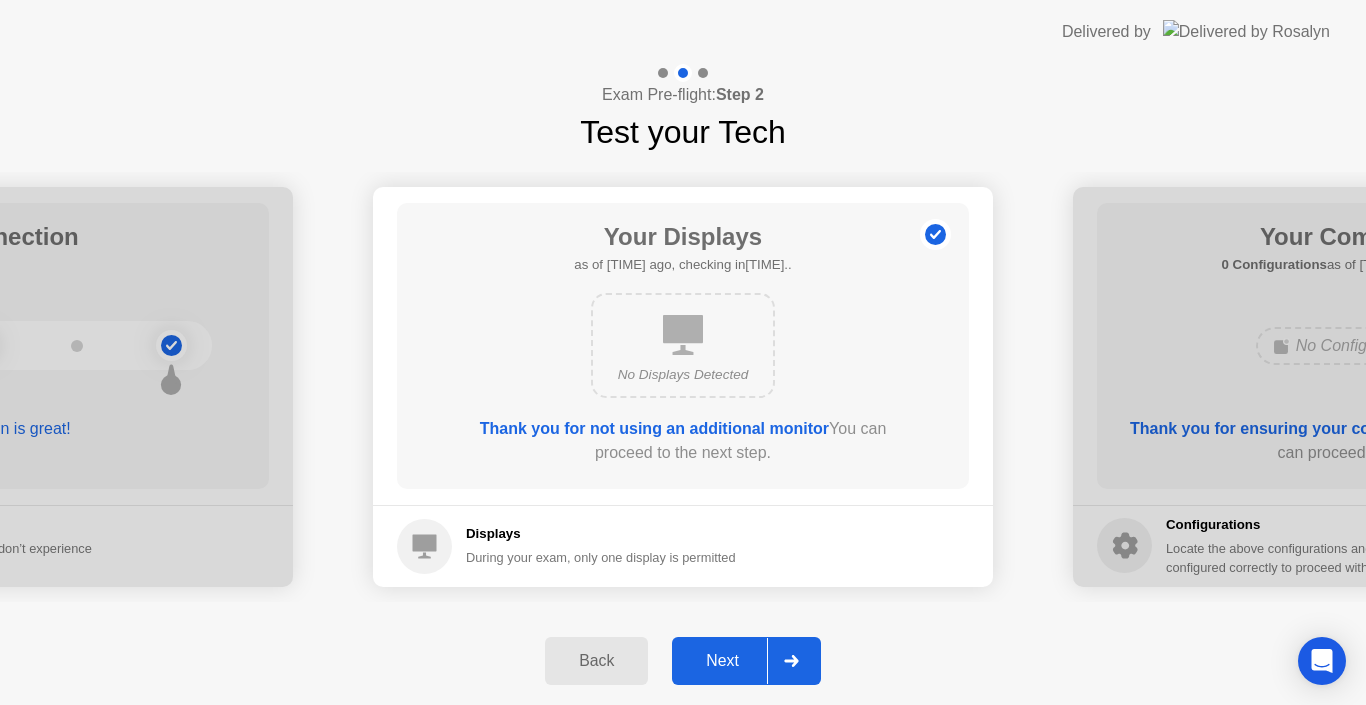 click on "Next" 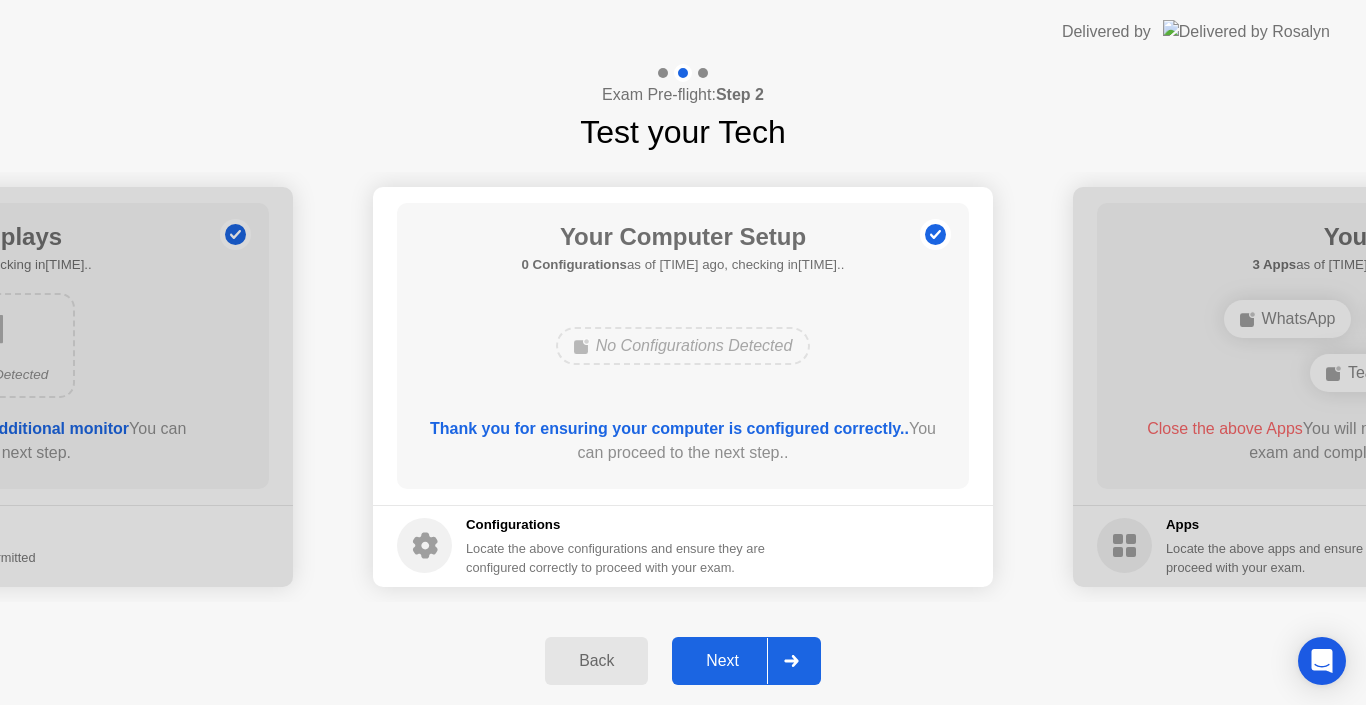 click on "Next" 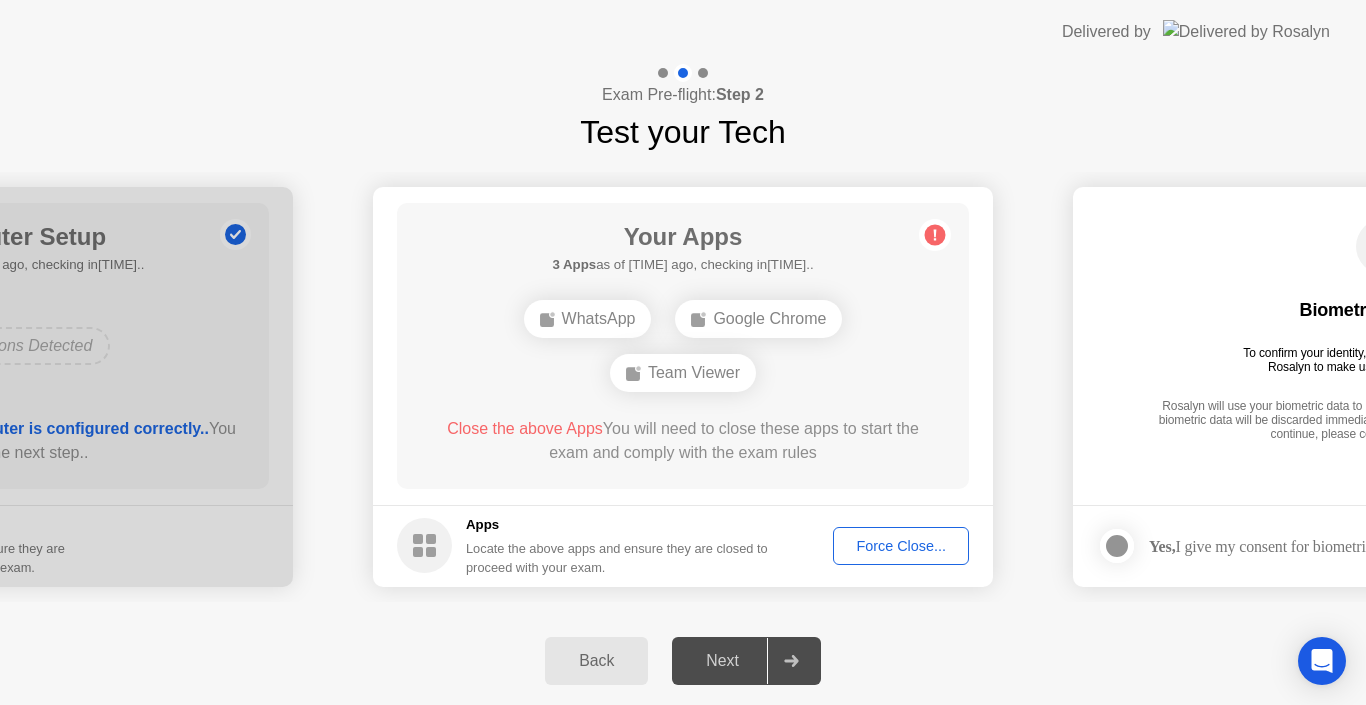 click on "Google Chrome" 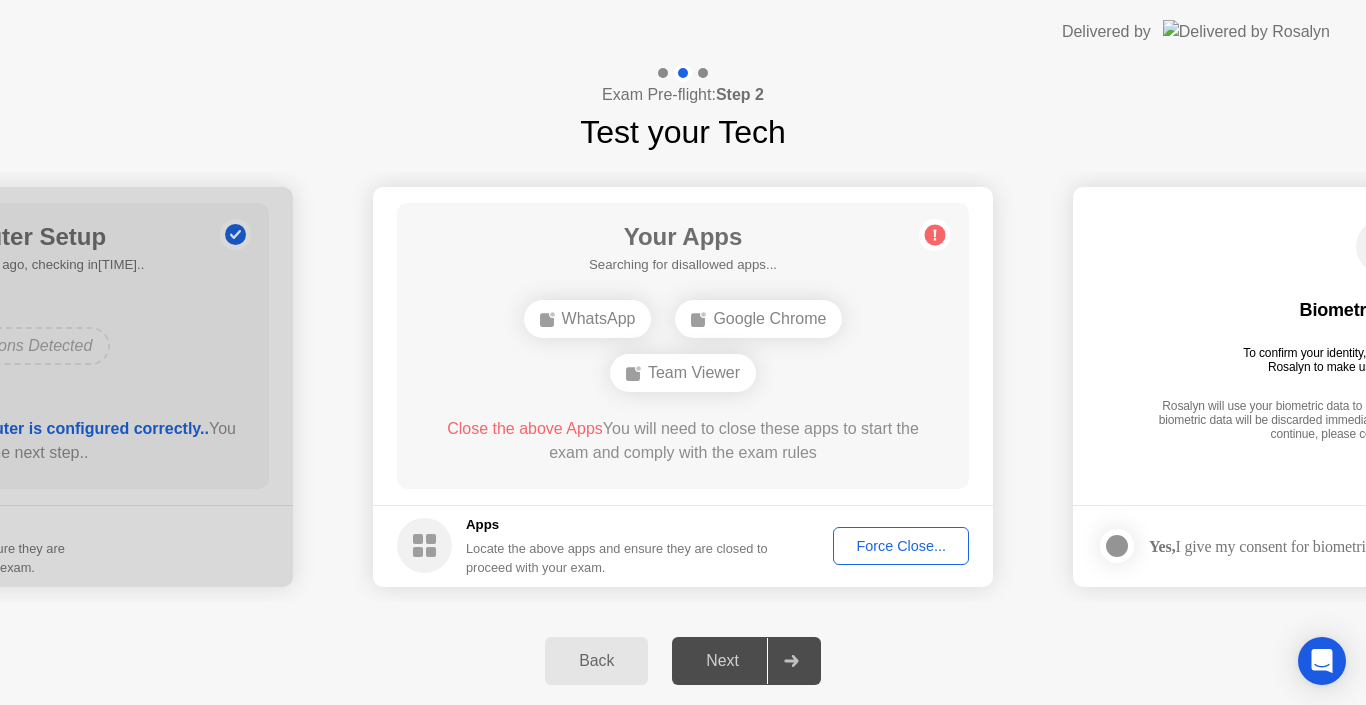 click on "Google Chrome" 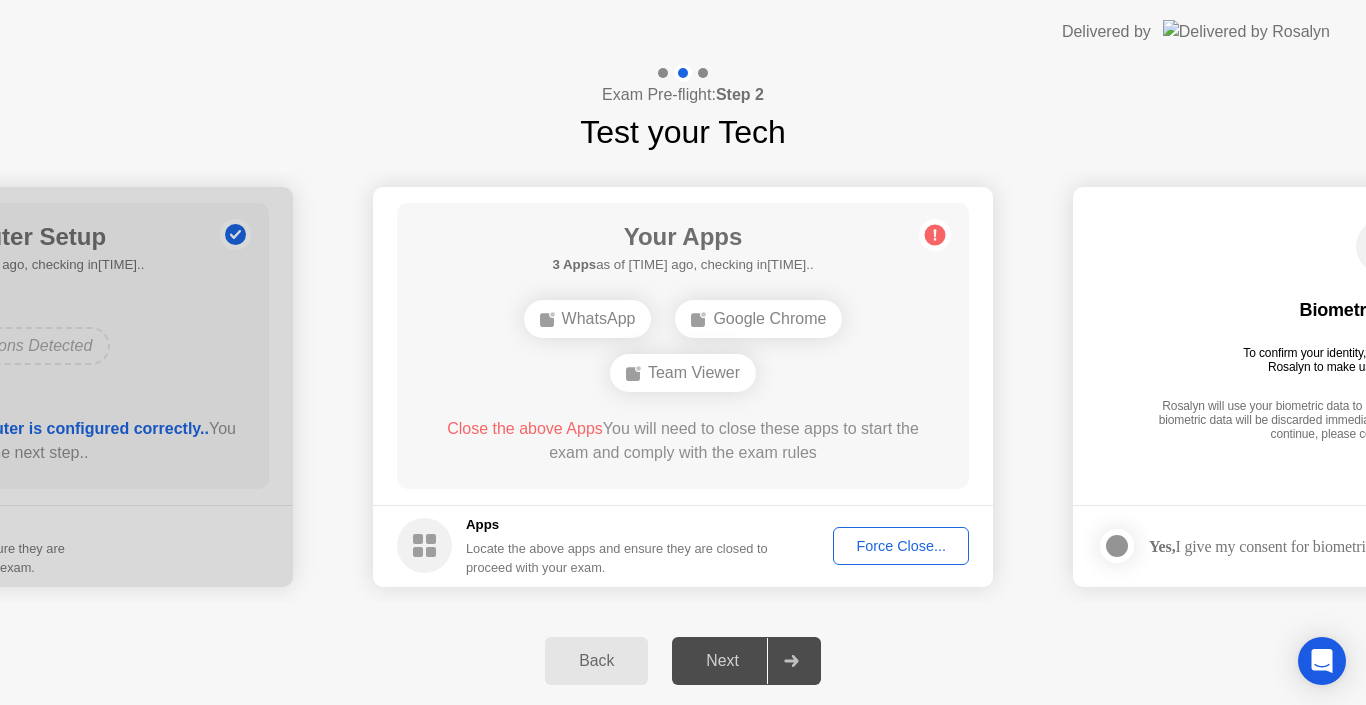 click on "Google Chrome" 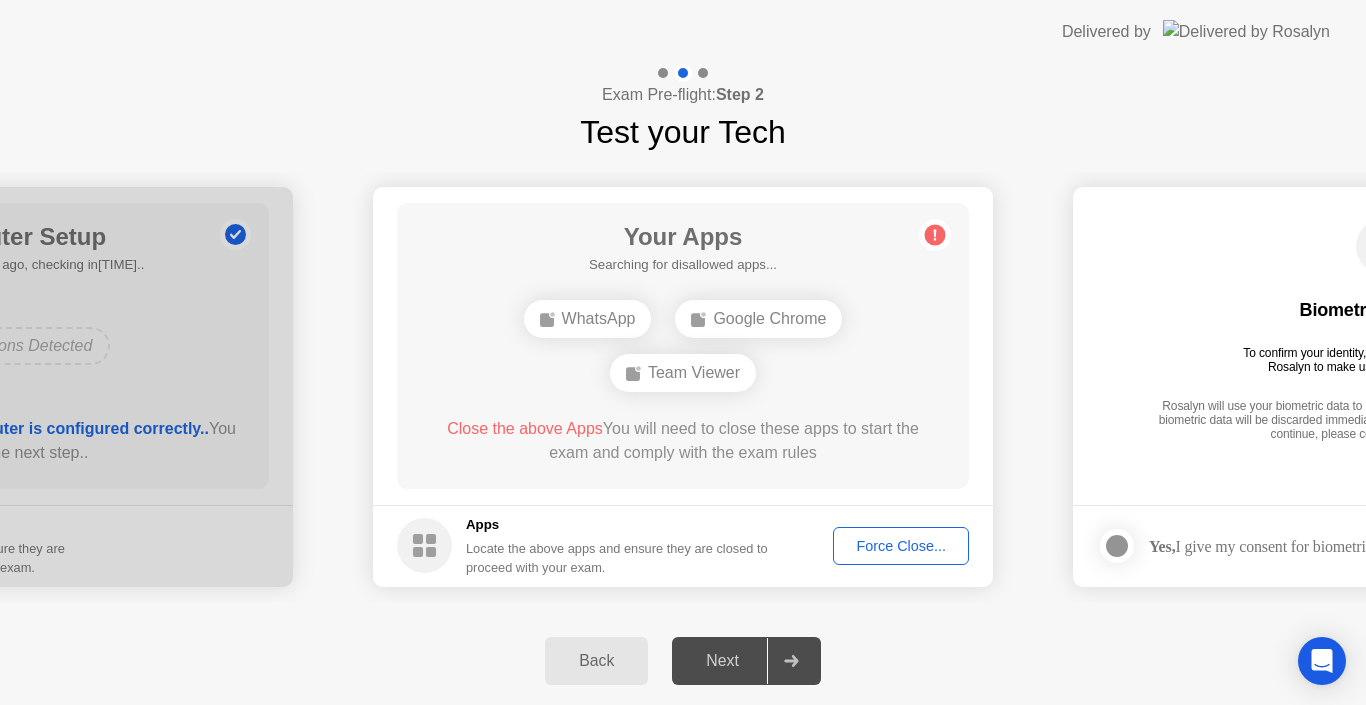 click on "Force Close..." 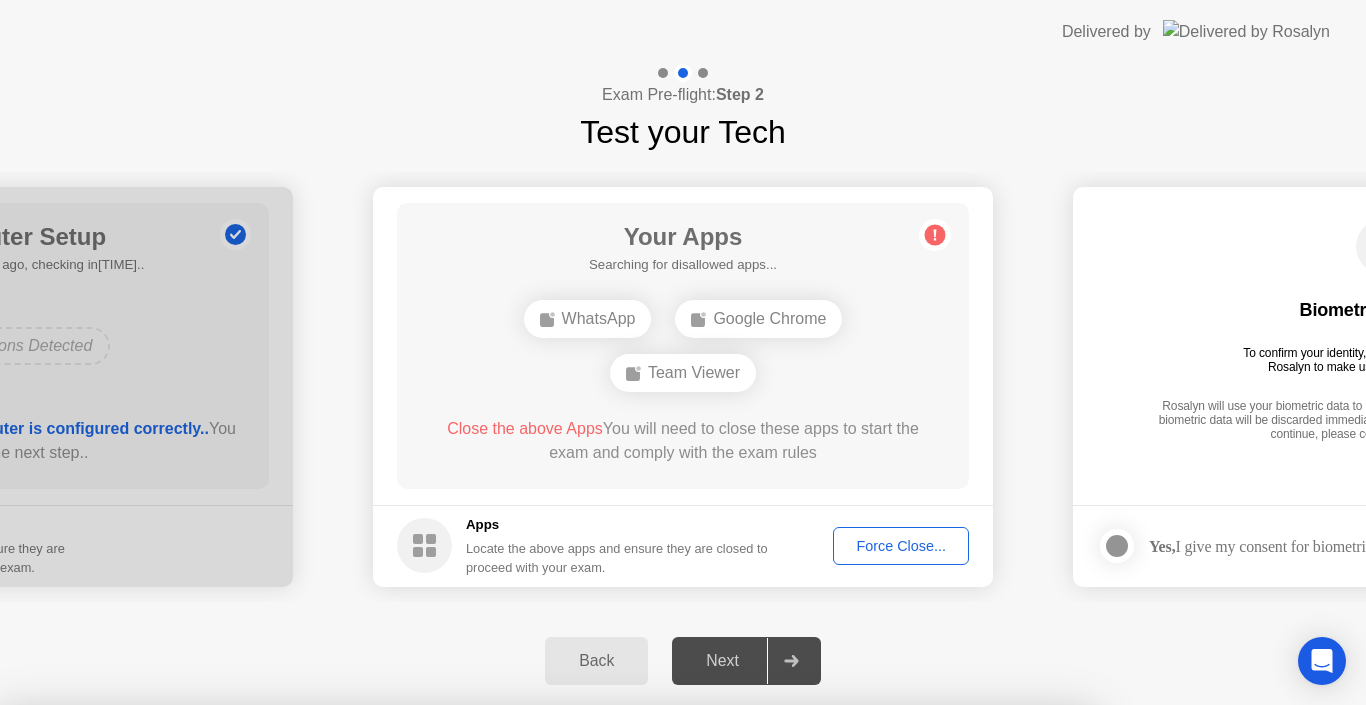 click on "Team Viewer" at bounding box center (718, 914) 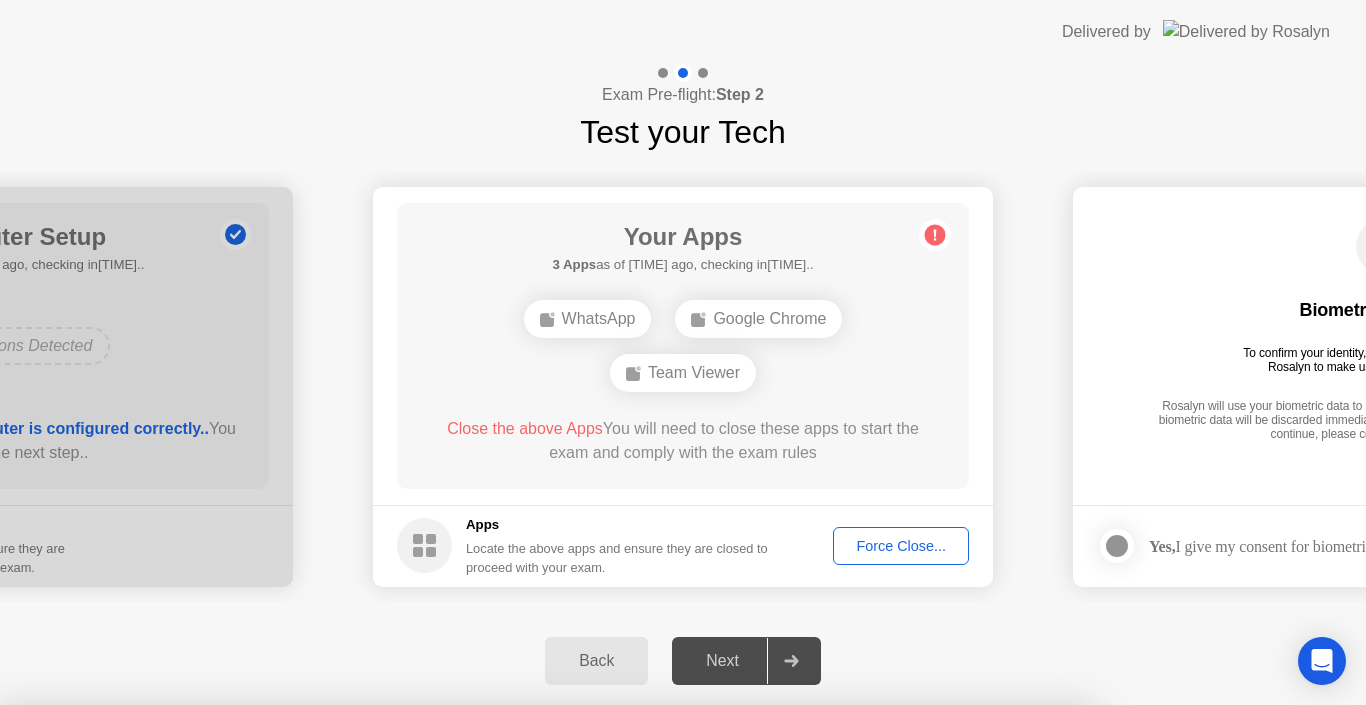 click on "Confirm" at bounding box center (613, 981) 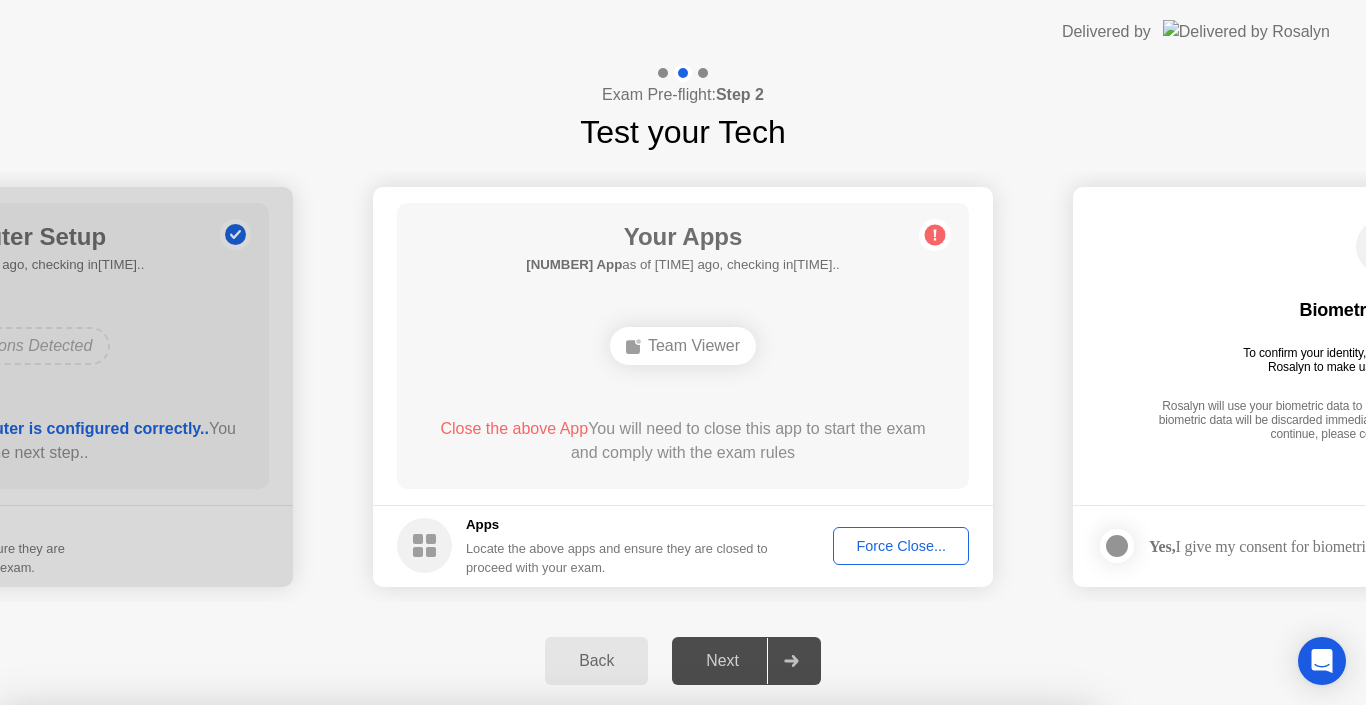 click on "Close" at bounding box center (465, 943) 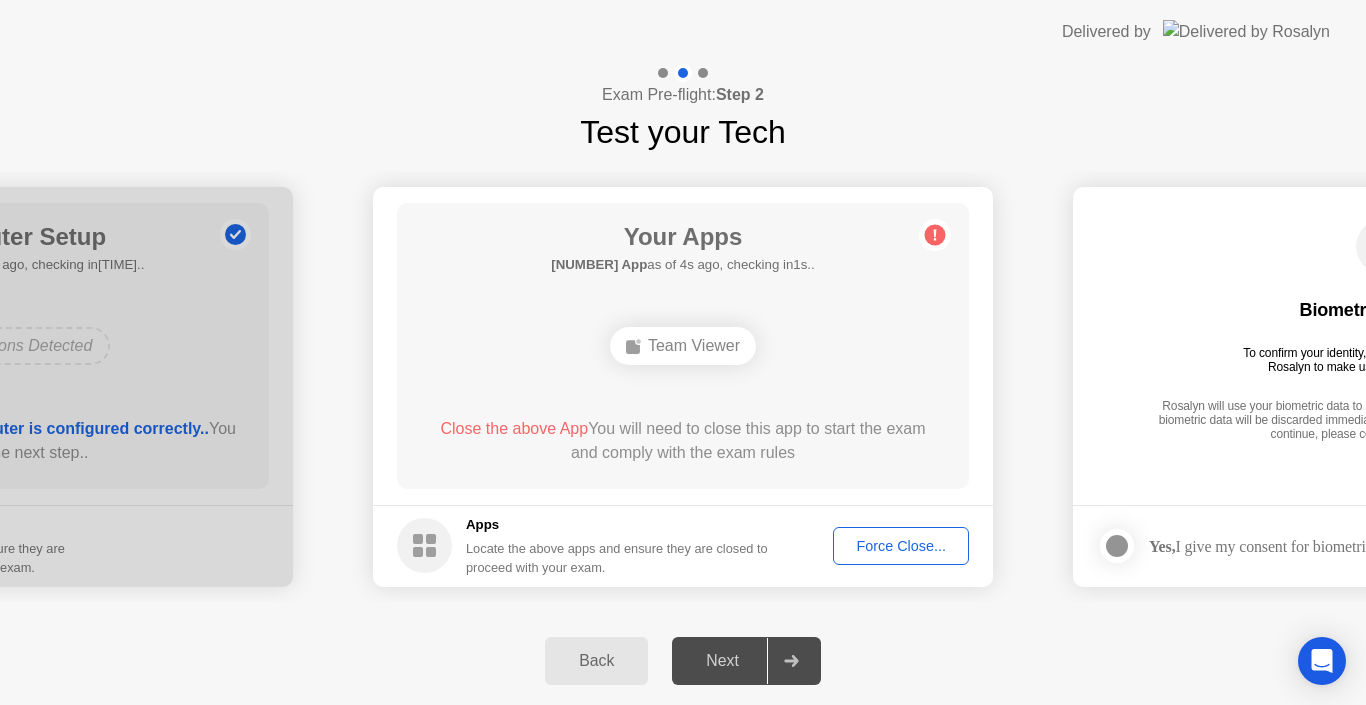 click on "Next" 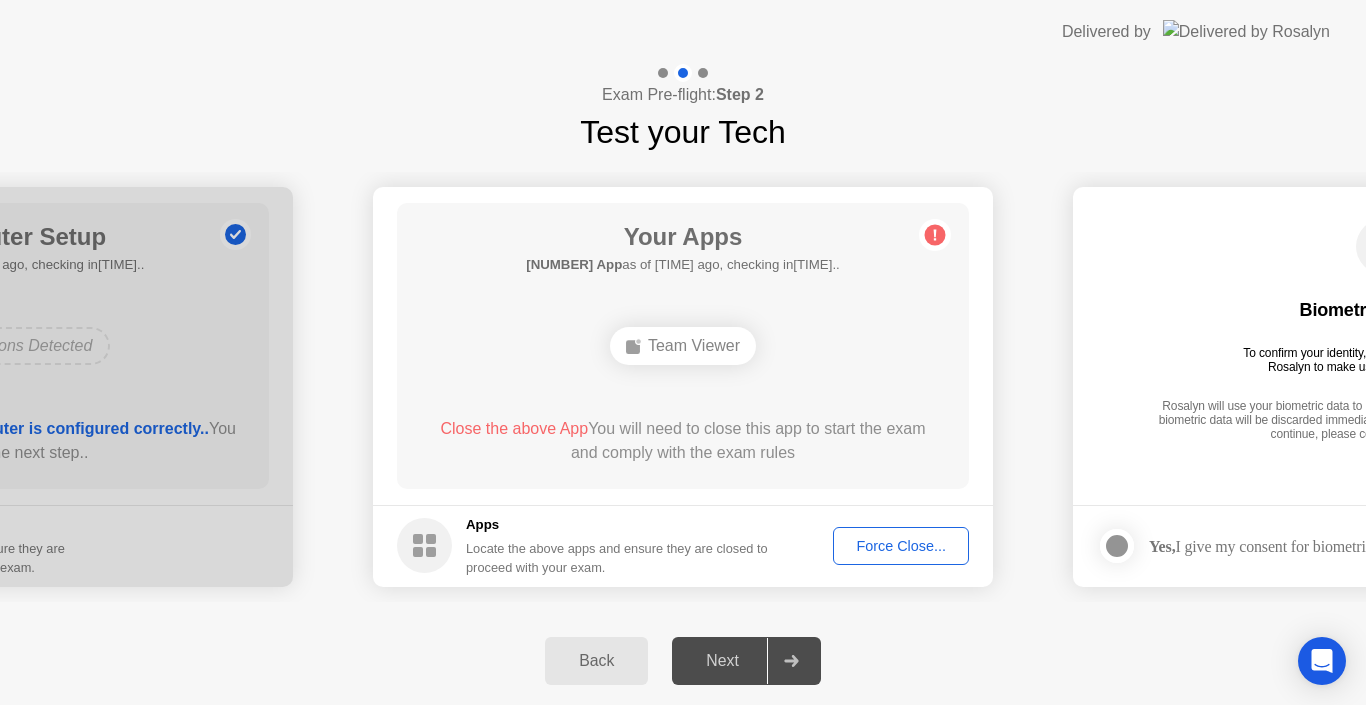 click on "Back" 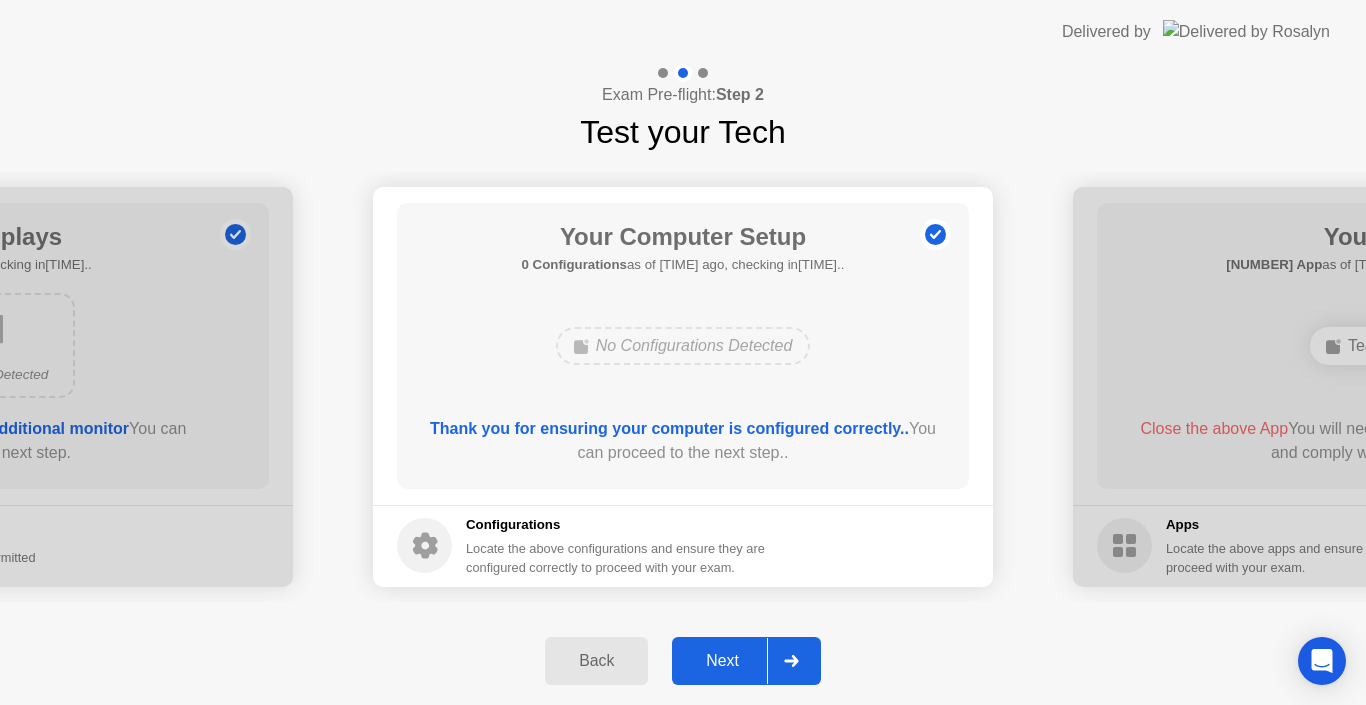 click on "Back" 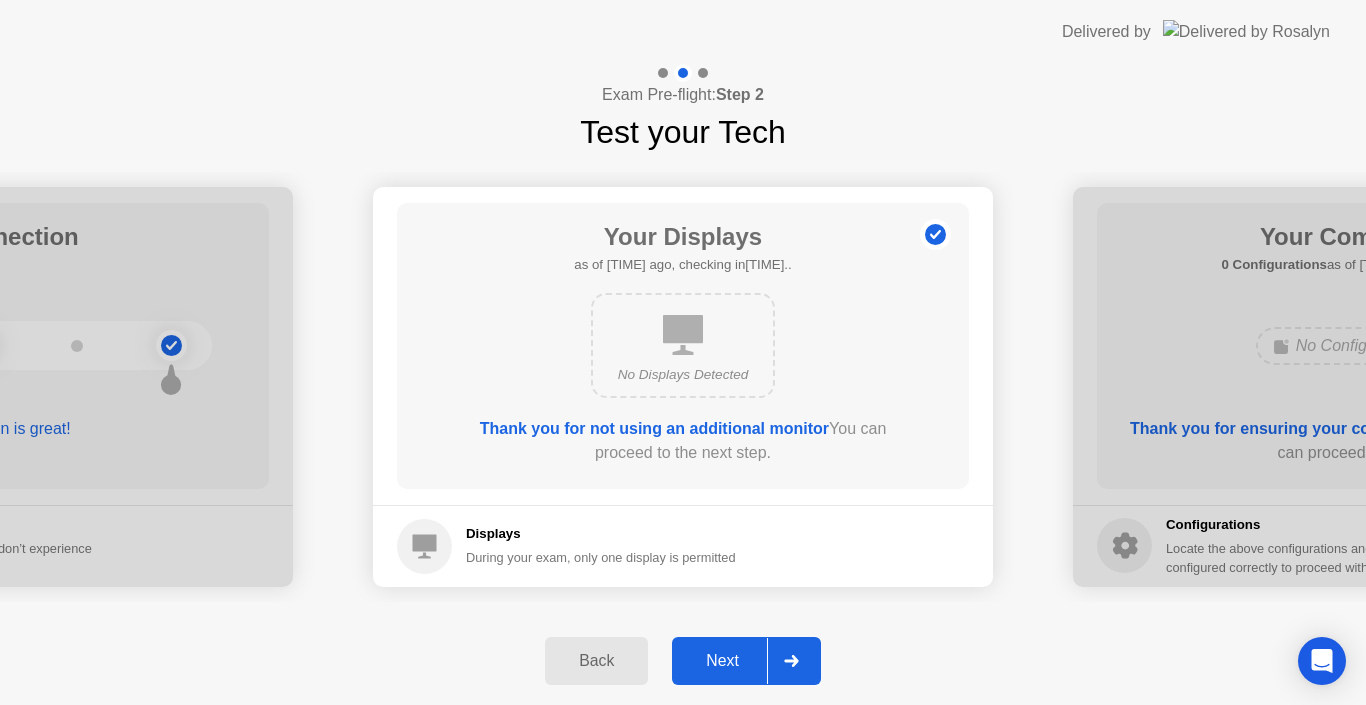 click on "Back" 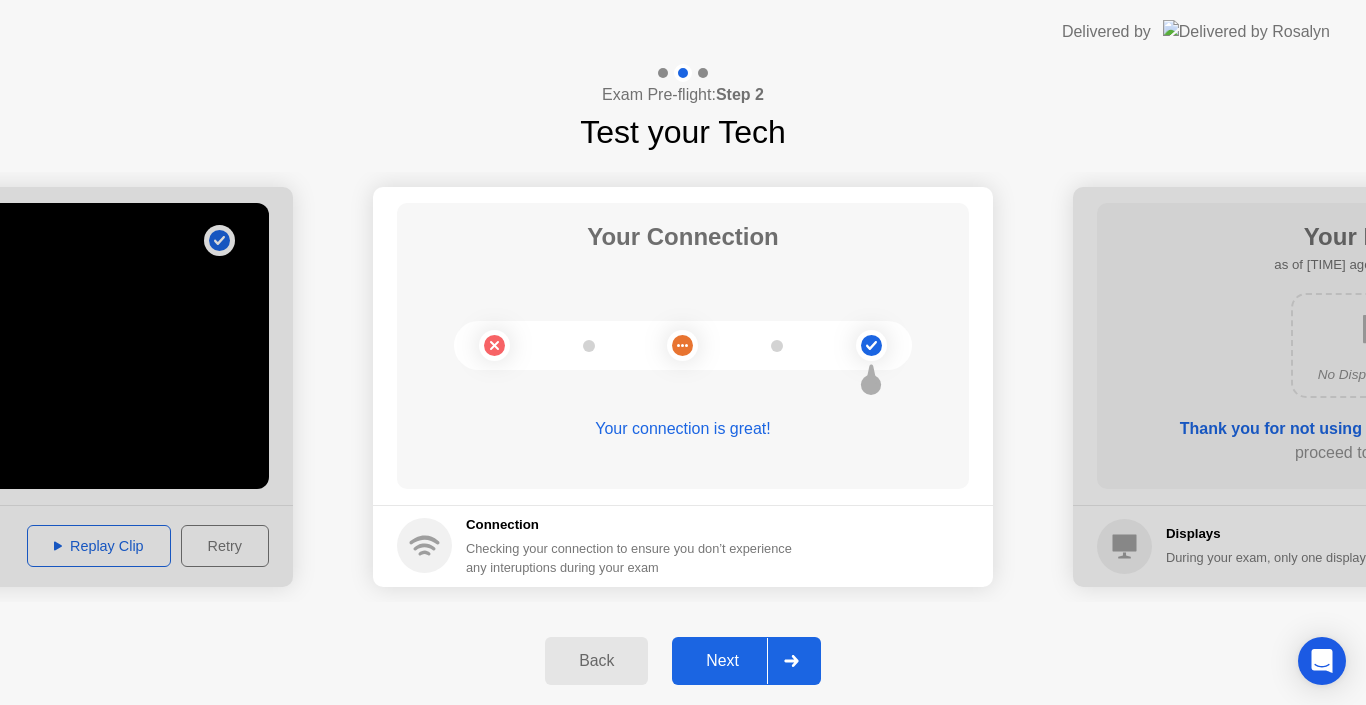 click on "Next" 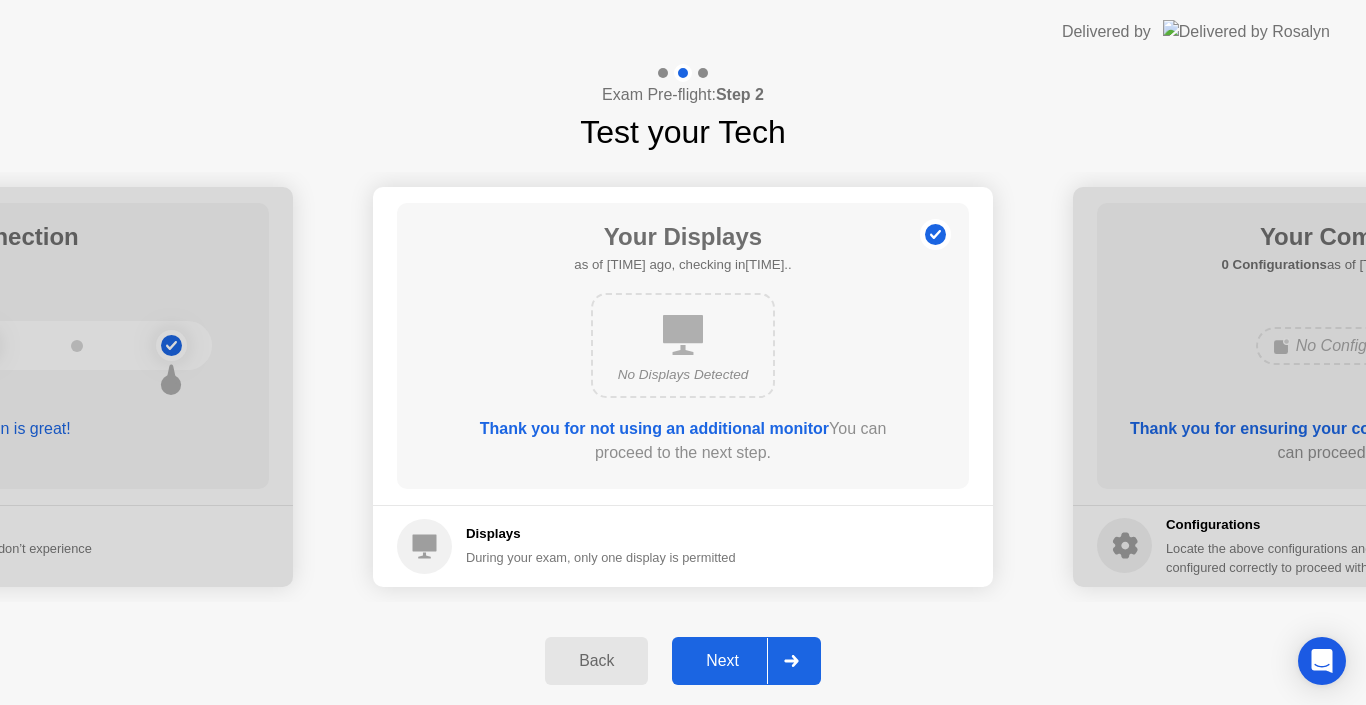 click on "No Displays Detected" 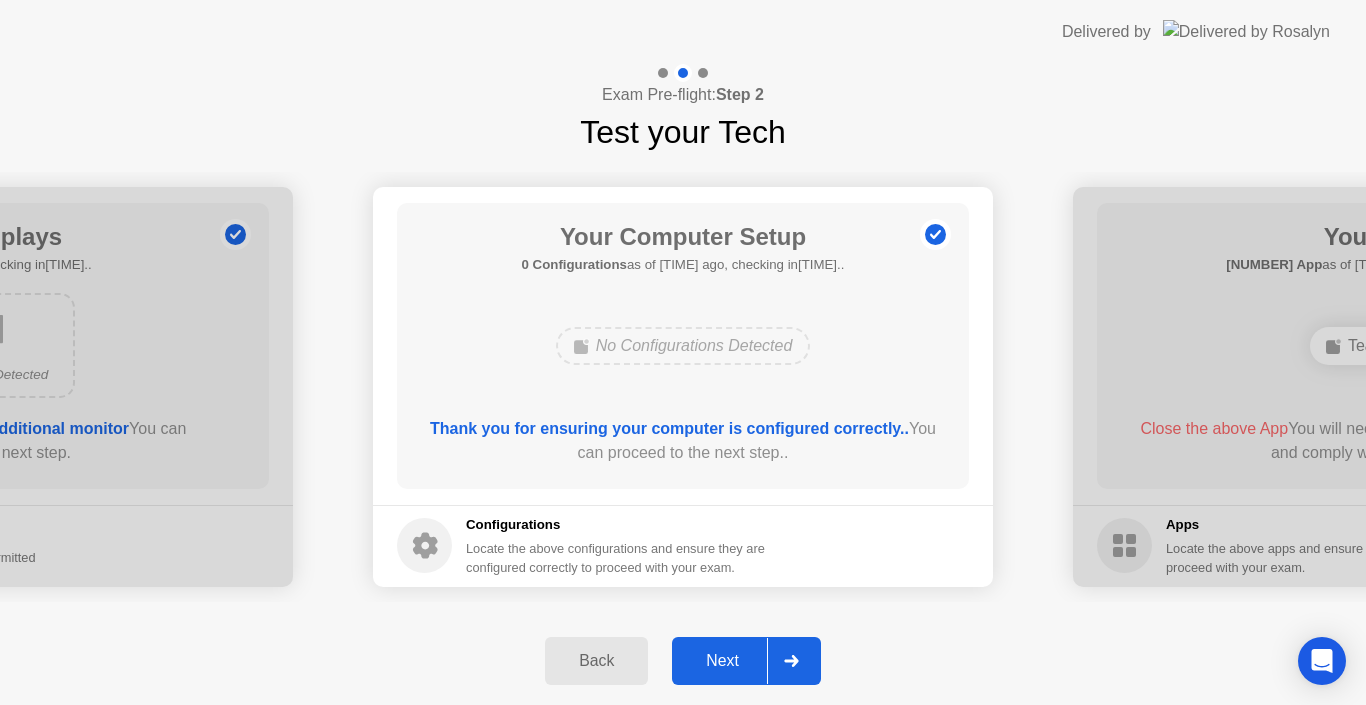 click on "Next" 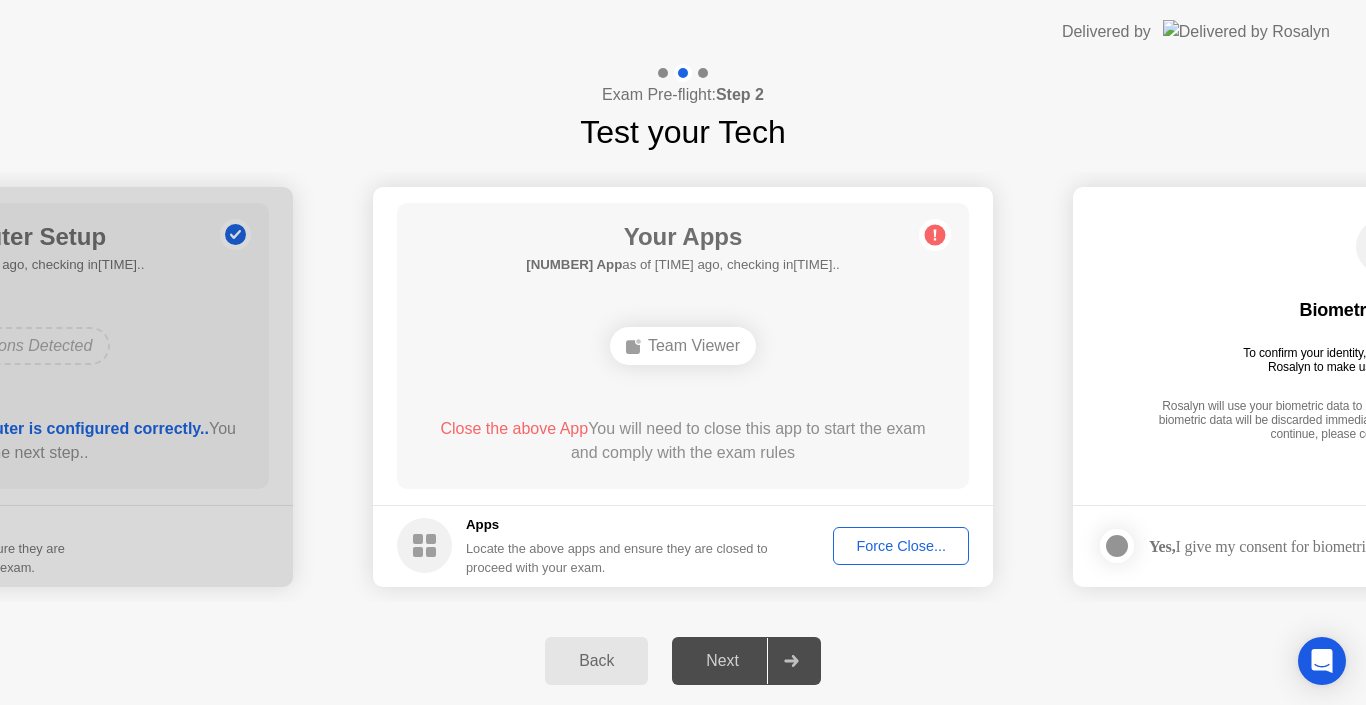 click 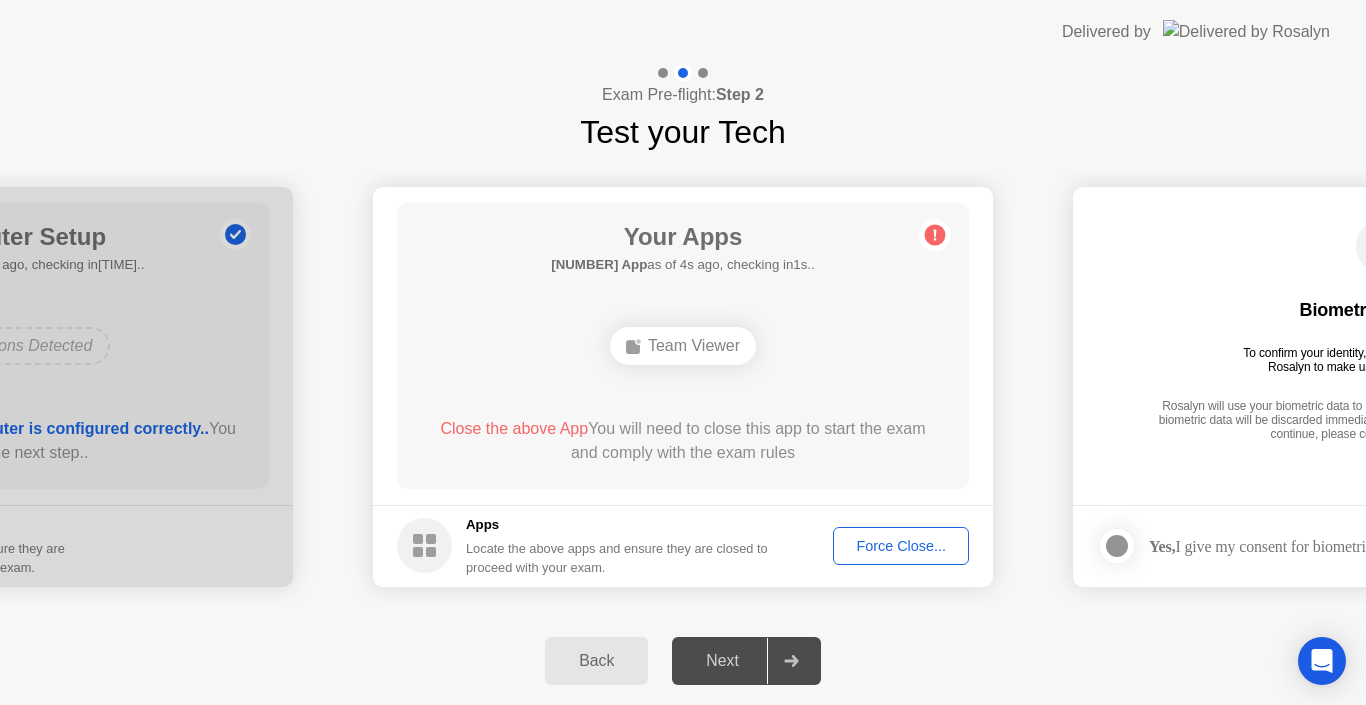 click 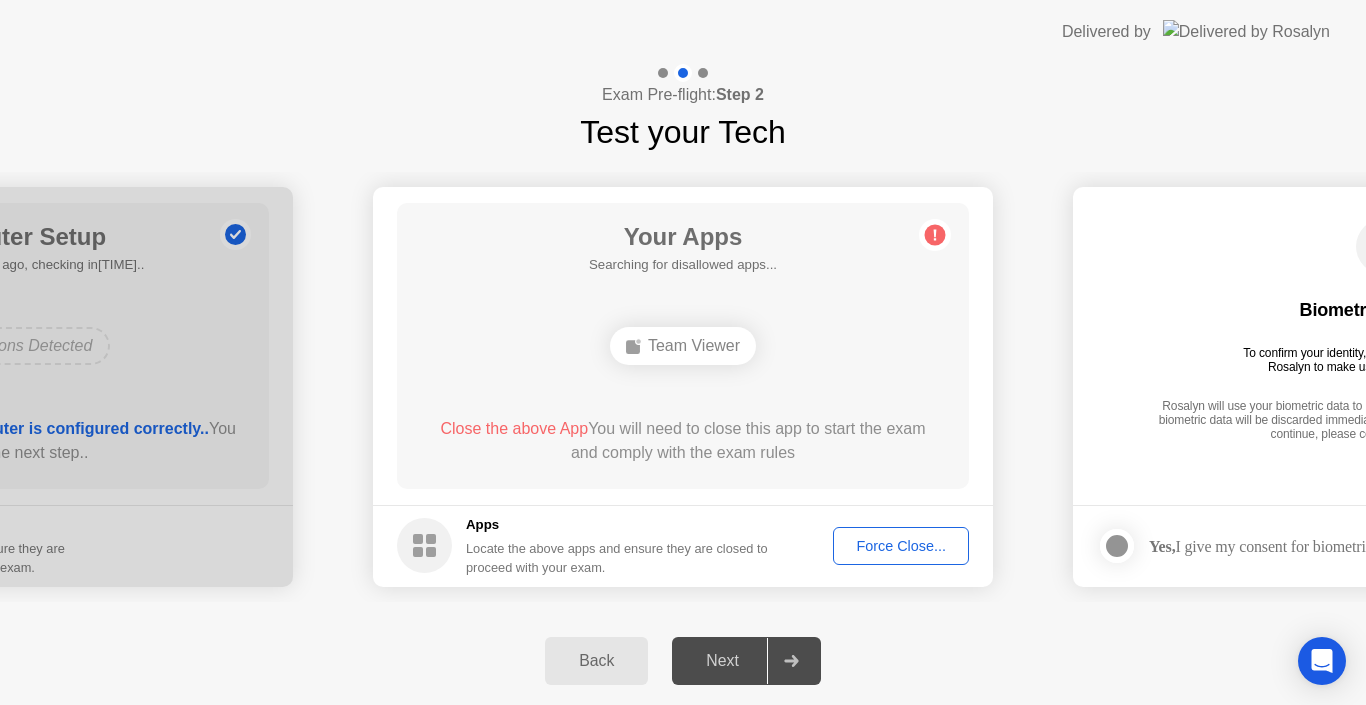 click 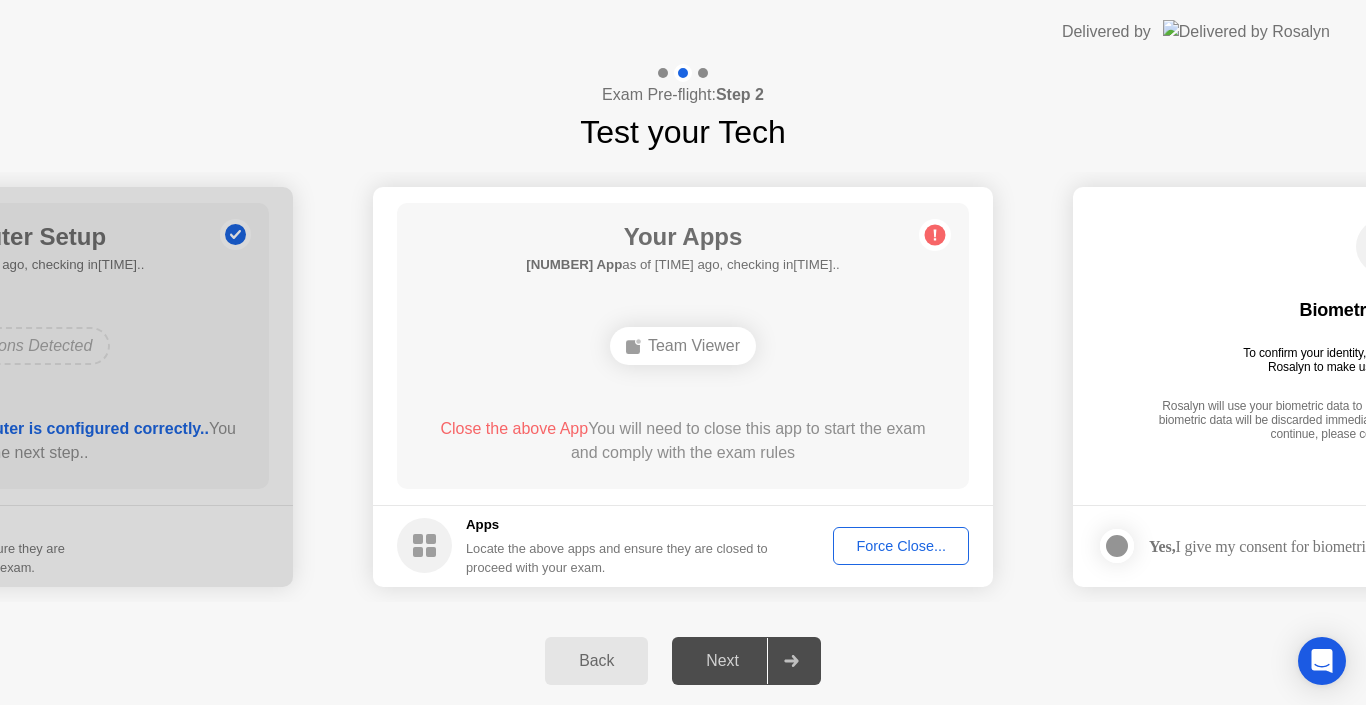 click 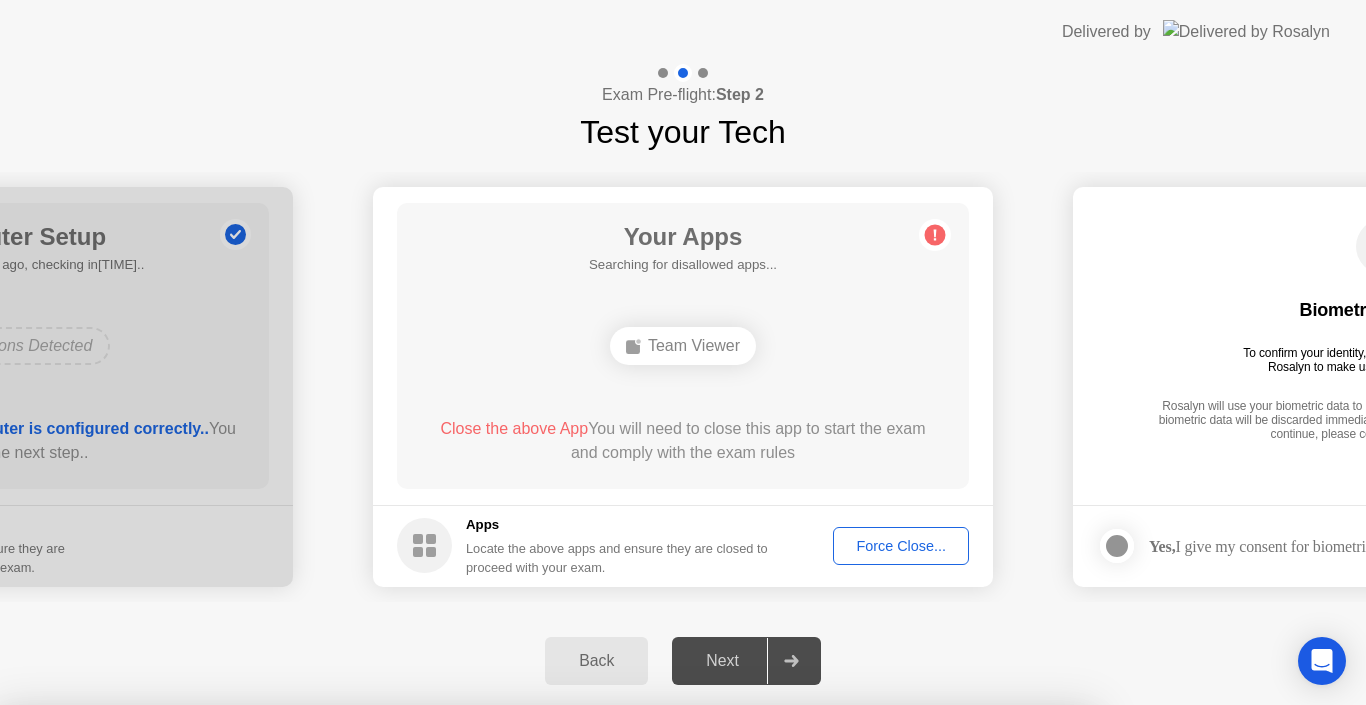 click on "Confirm" at bounding box center (613, 981) 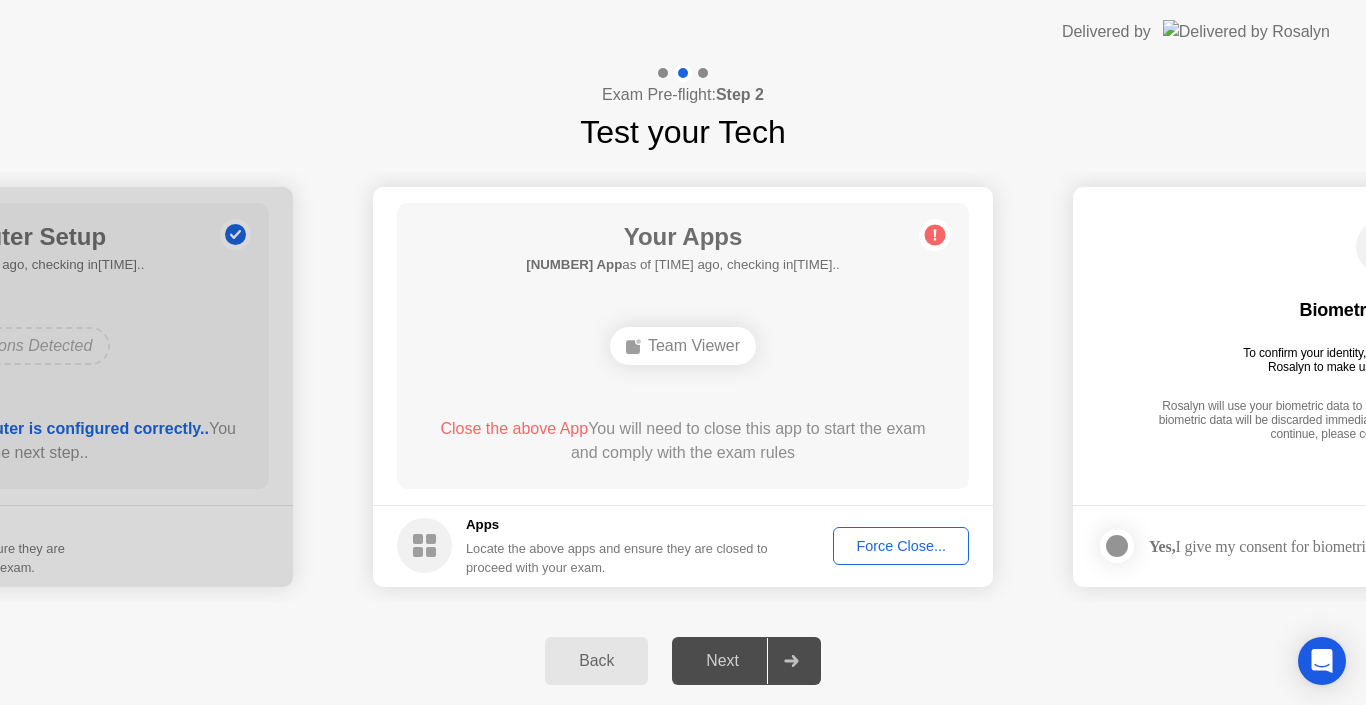 click 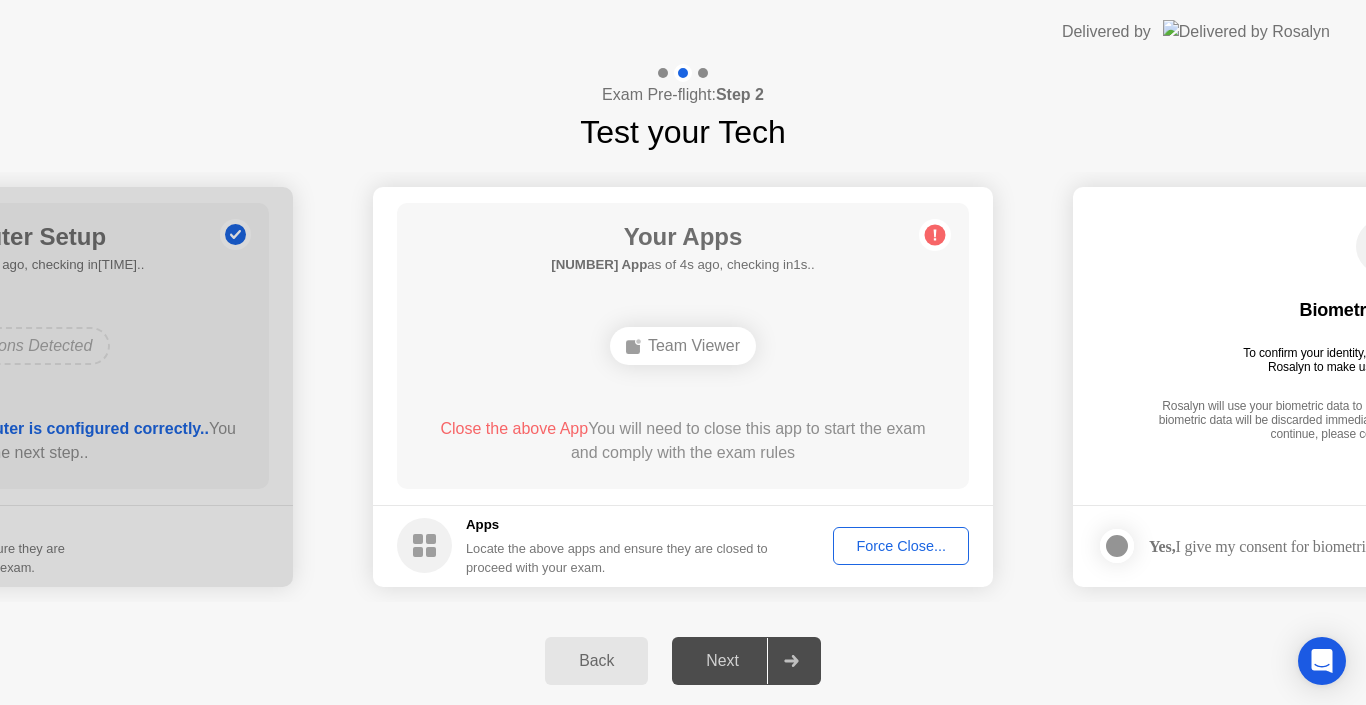 click 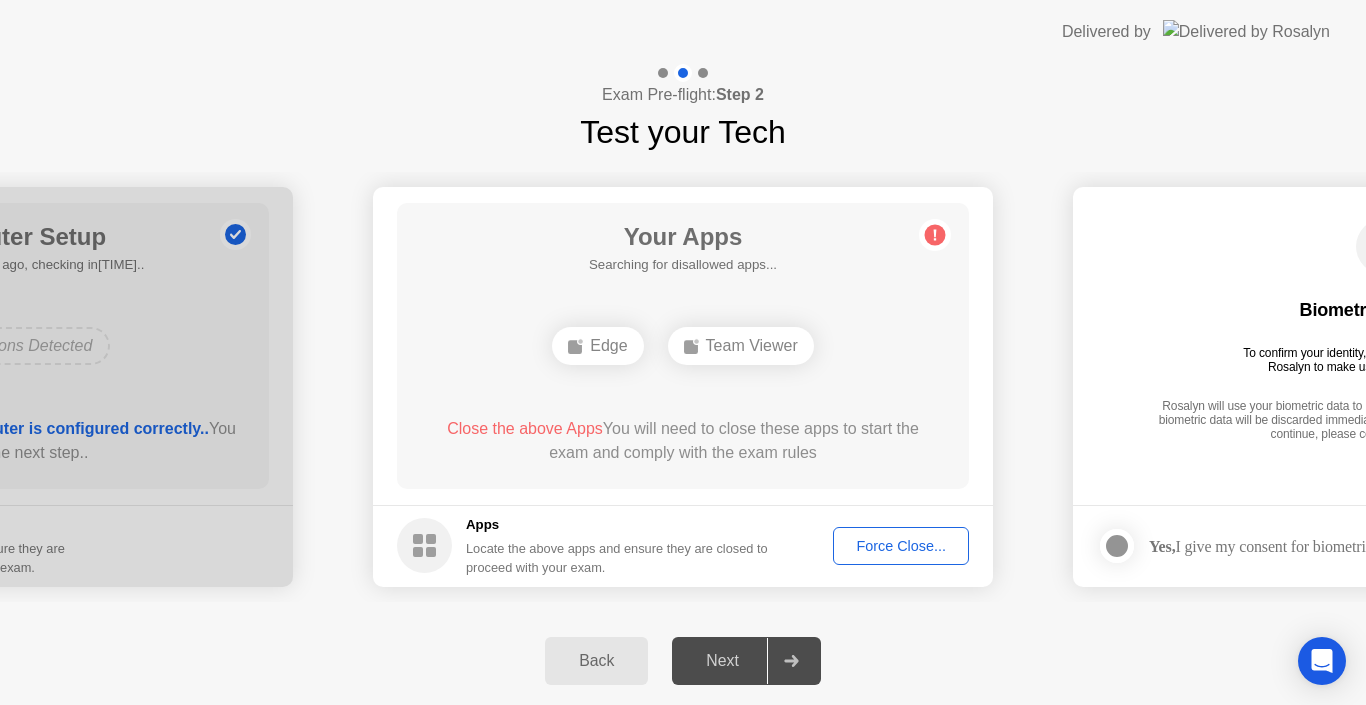 click on "Force Close..." 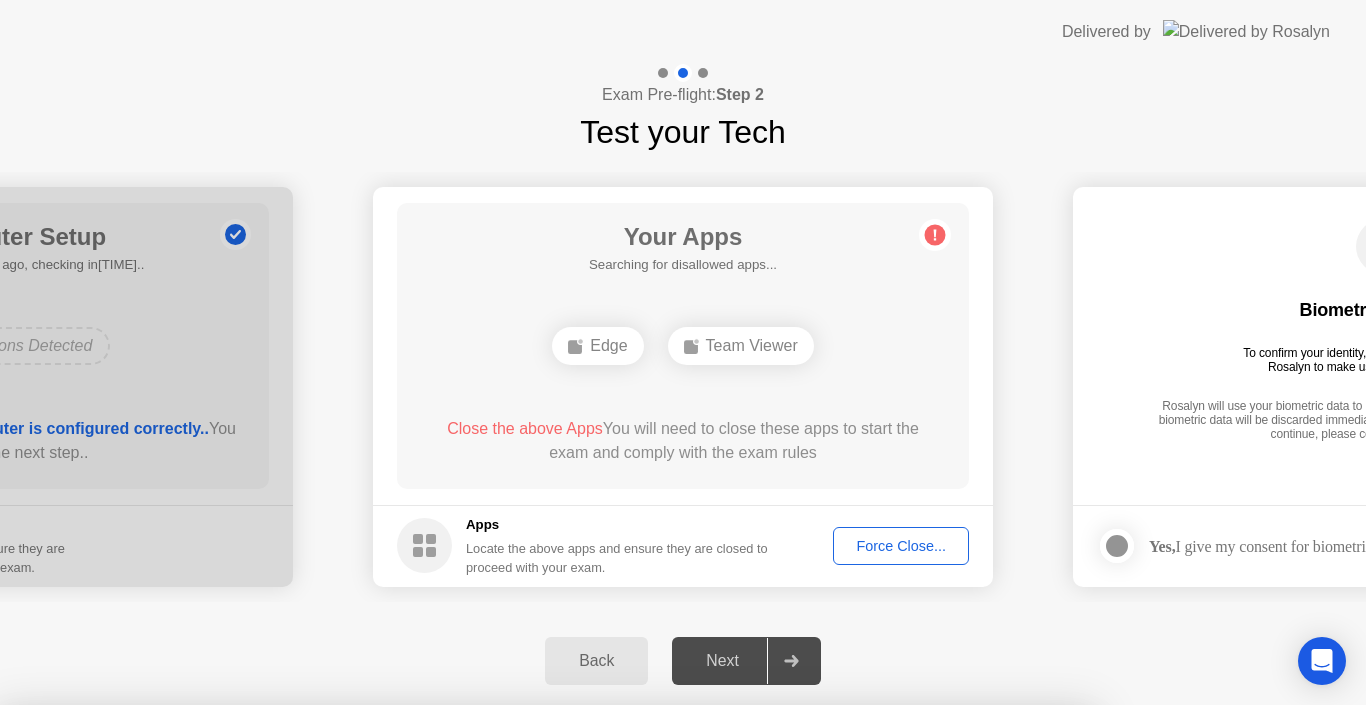 click on "Confirm" at bounding box center [613, 981] 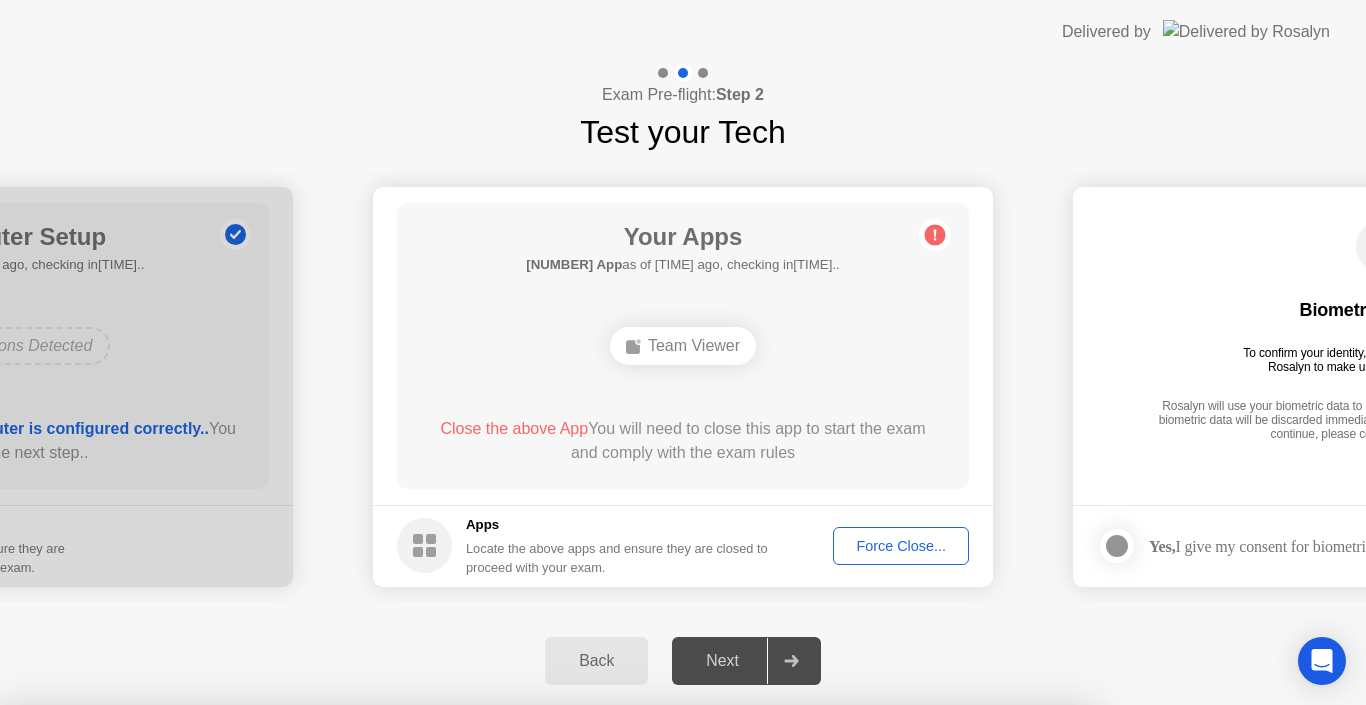 click at bounding box center [683, 705] 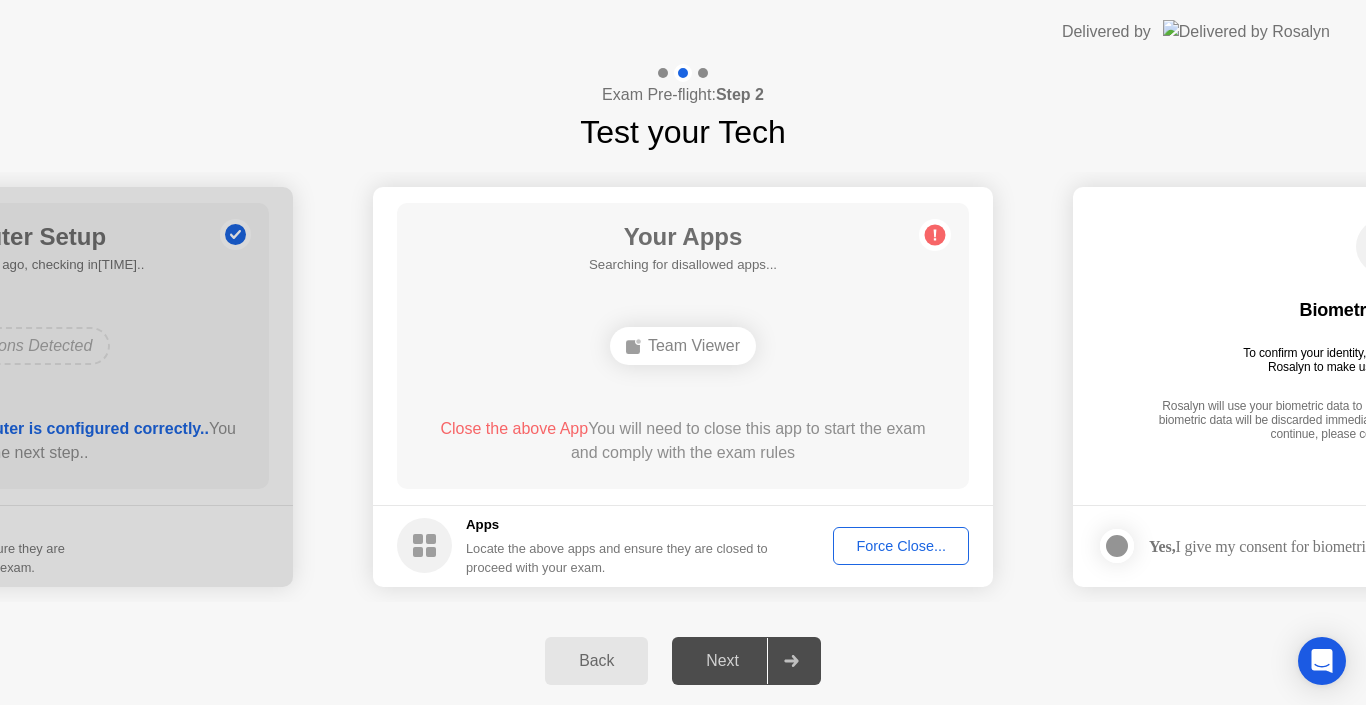 click on "Back" 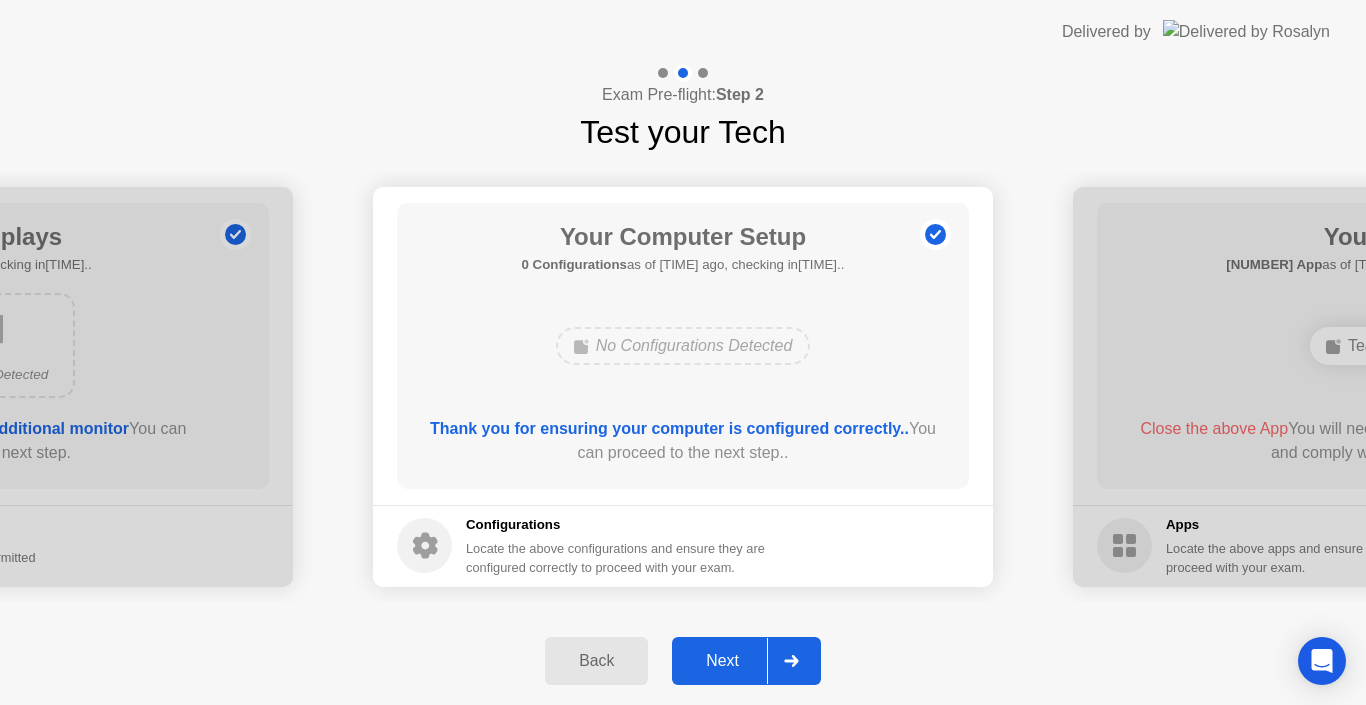 click on "Back Next" 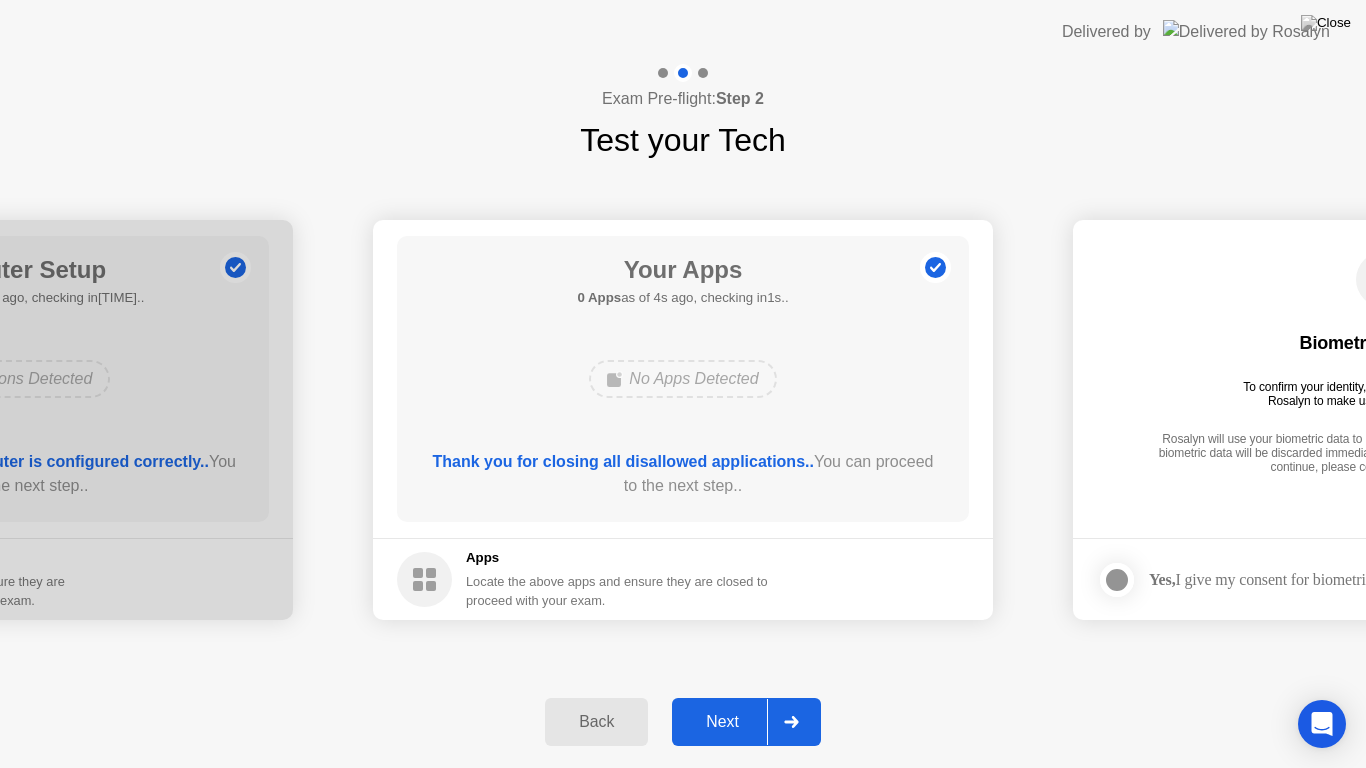 click on "Next" 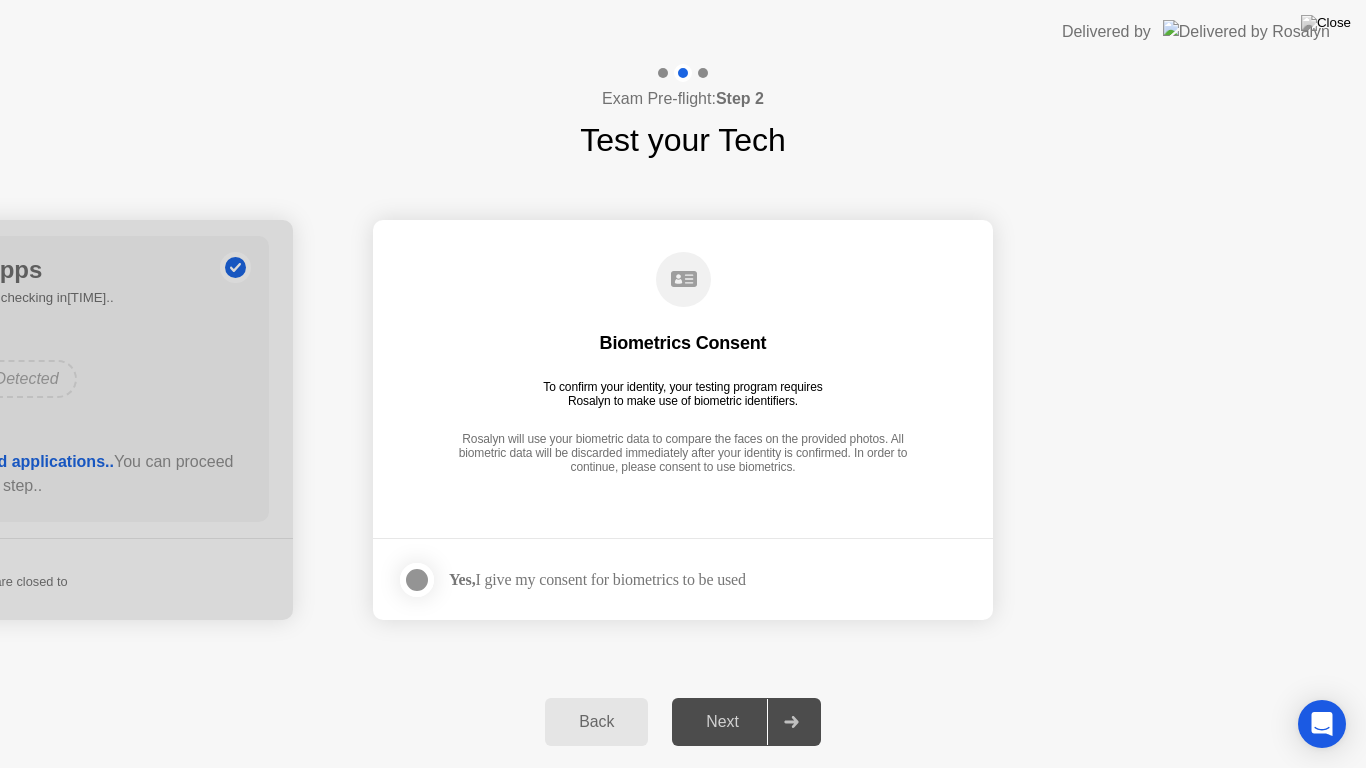 click on "Next" 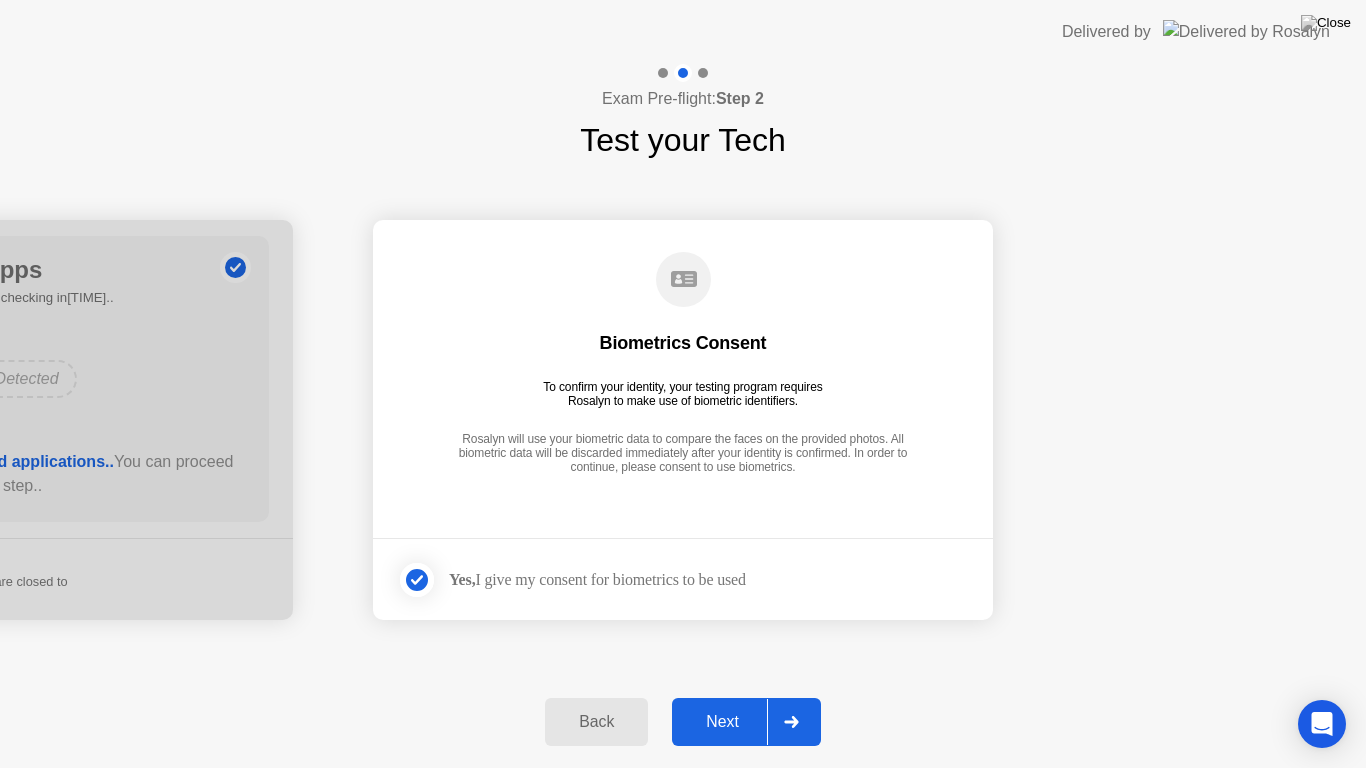 click on "Next" 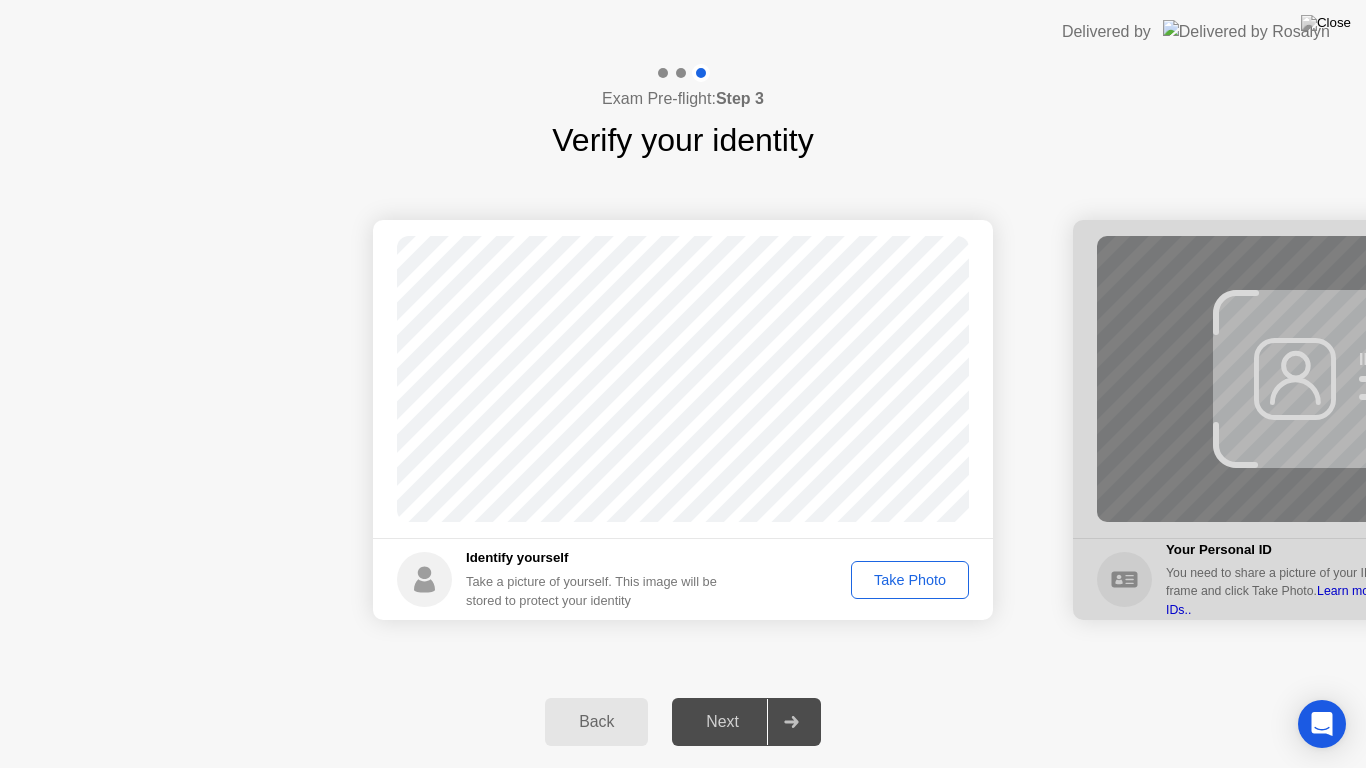 click on "Take Photo" 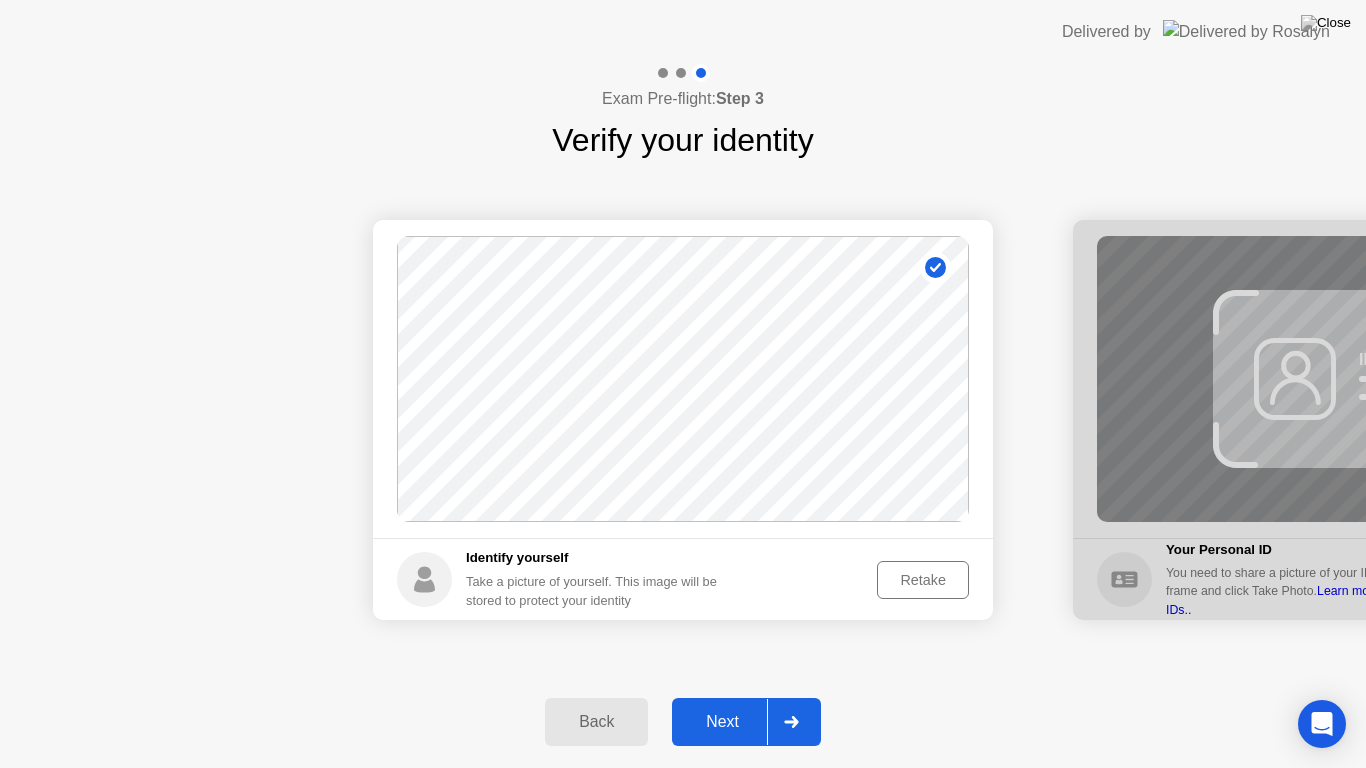 click on "Retake" 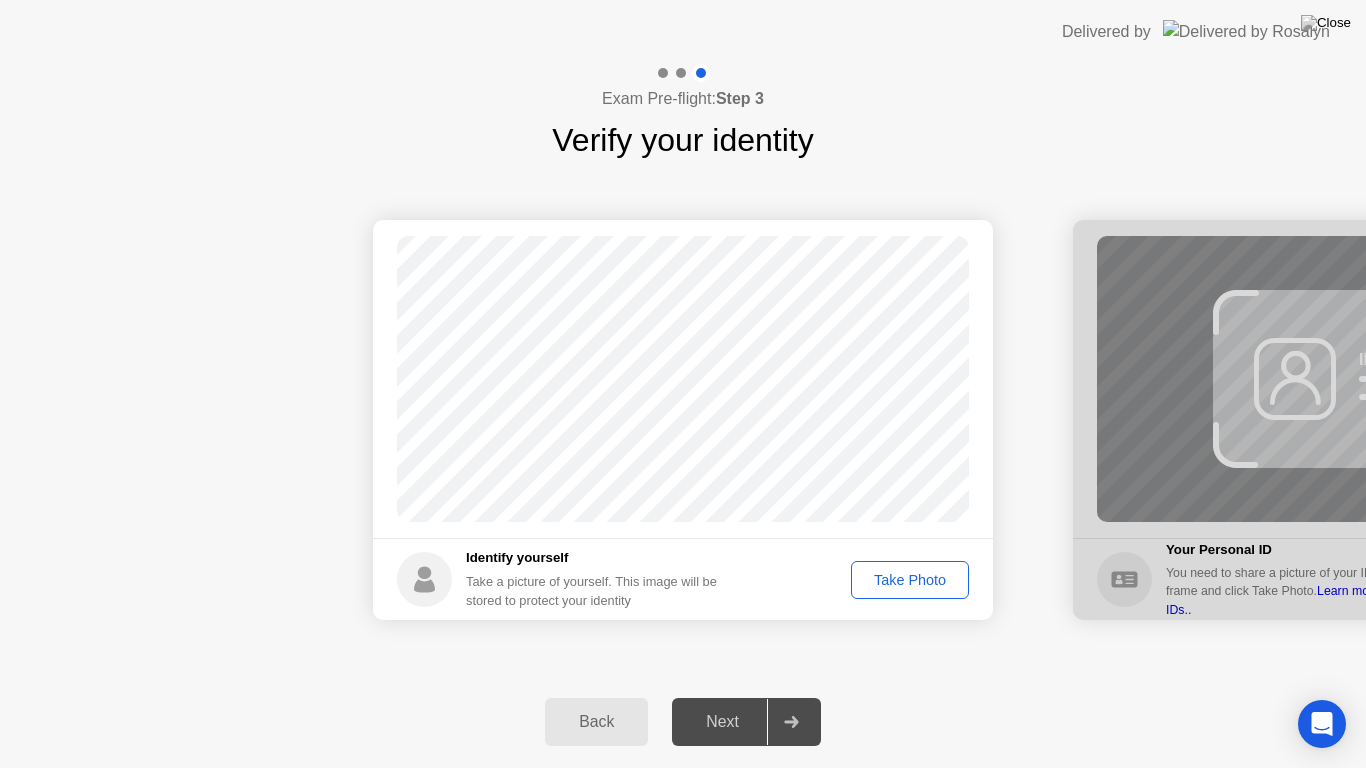 click on "Take Photo" 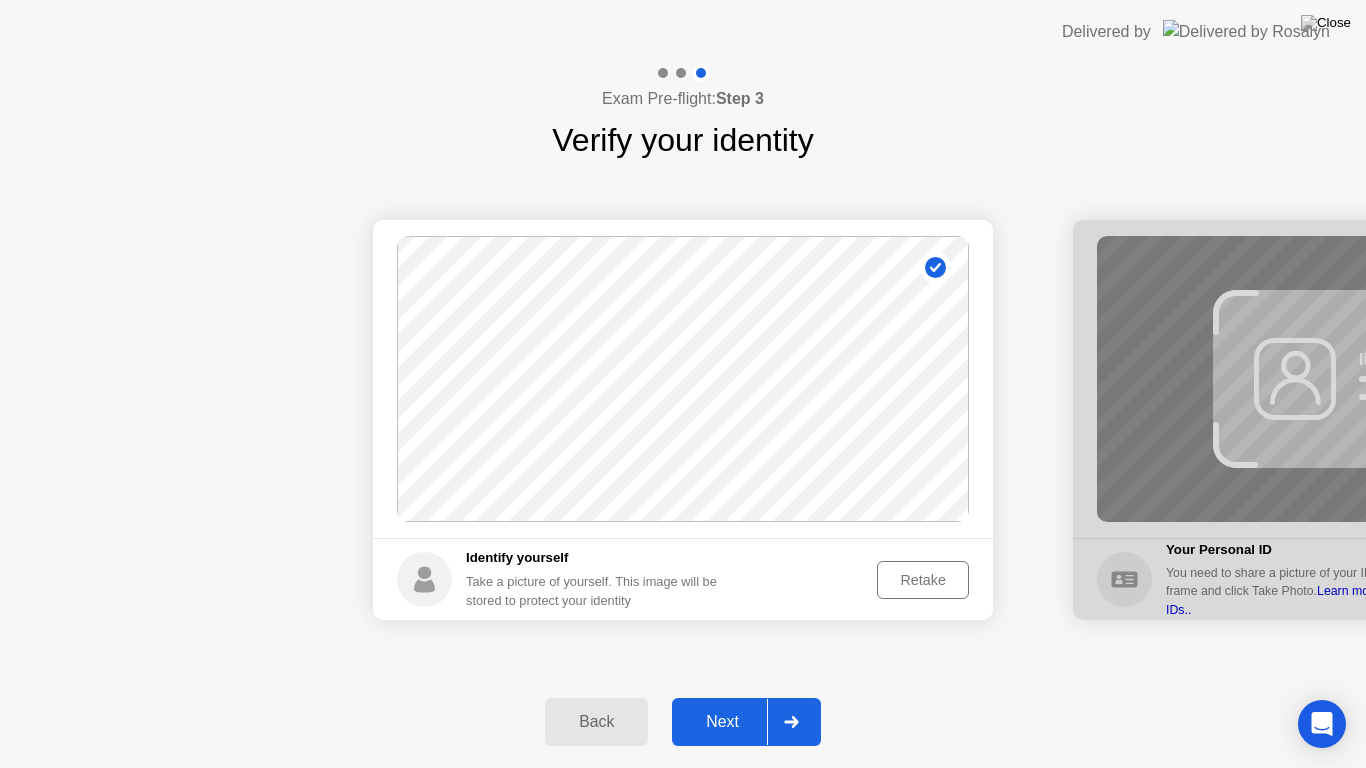 click on "Next" 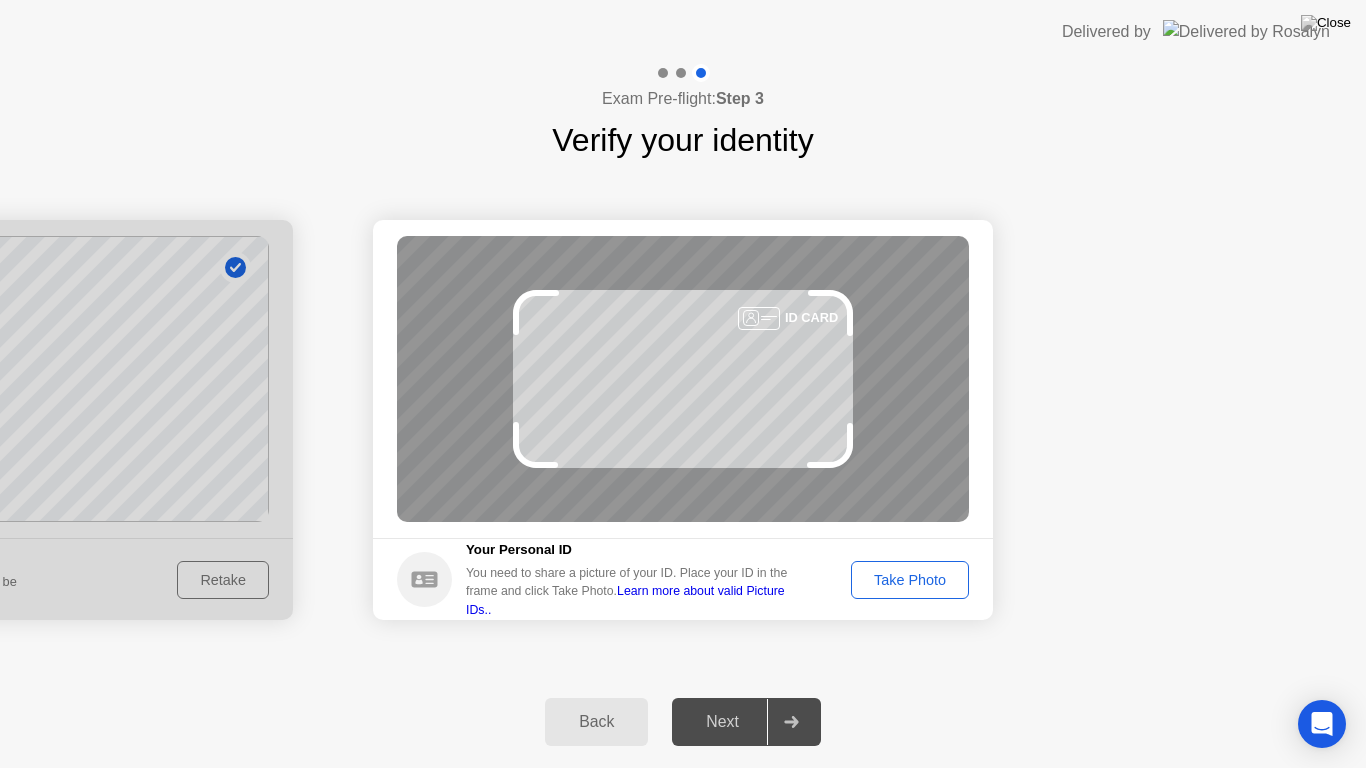 click on "Take Photo" 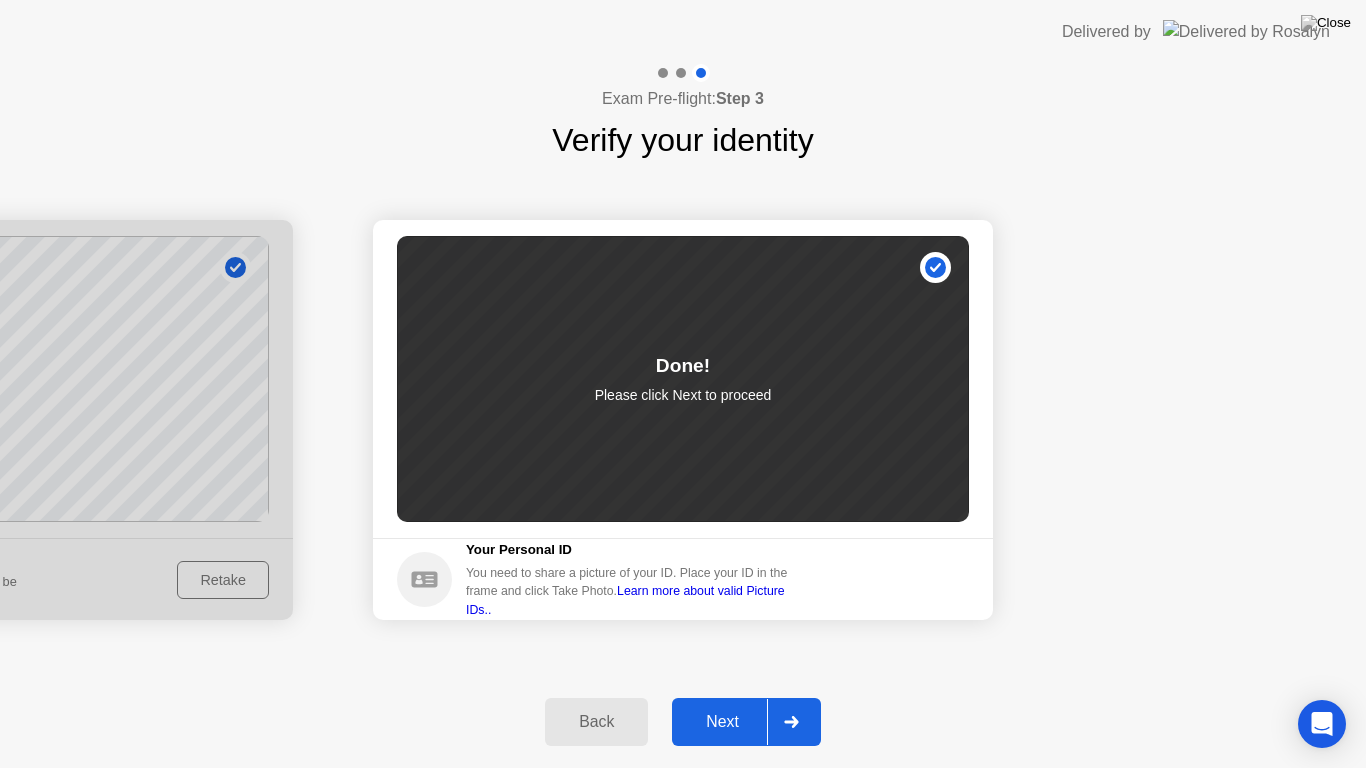 click on "Next" 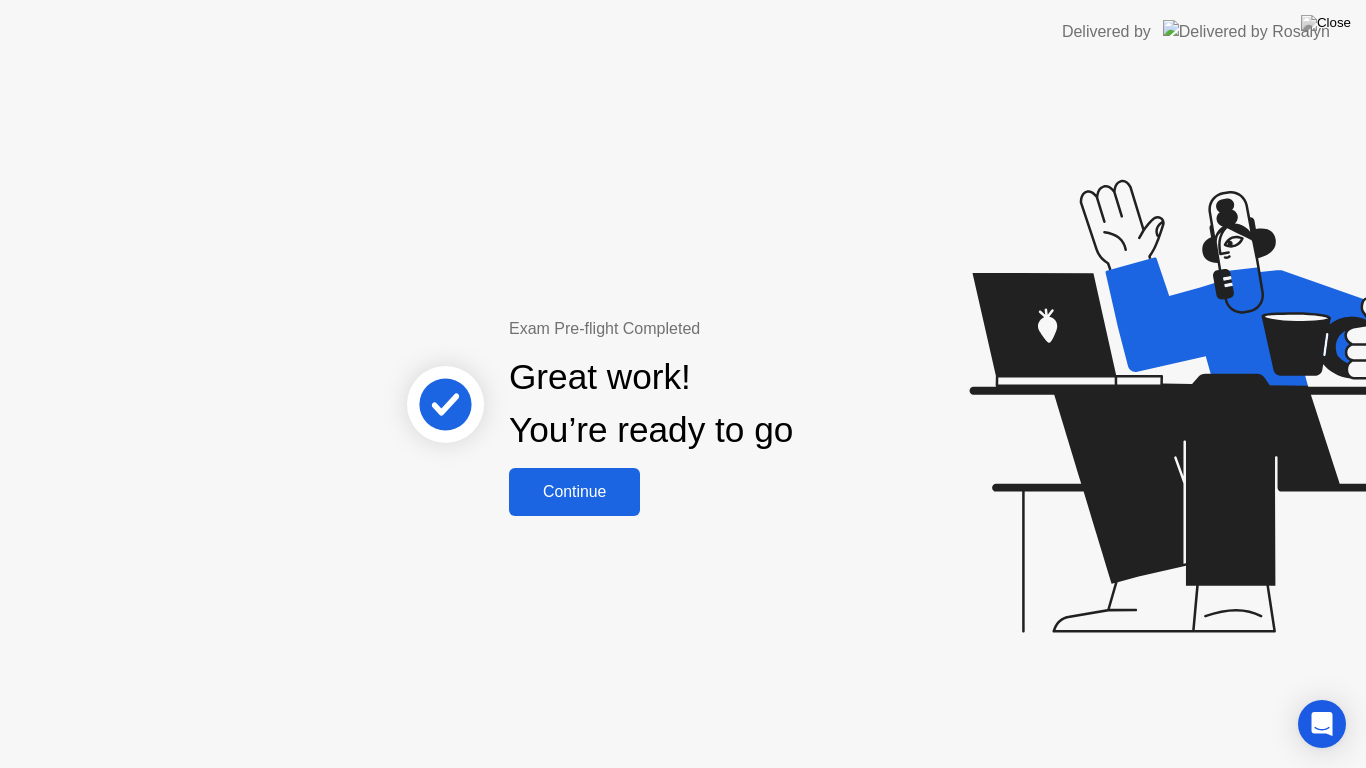 click on "Continue" 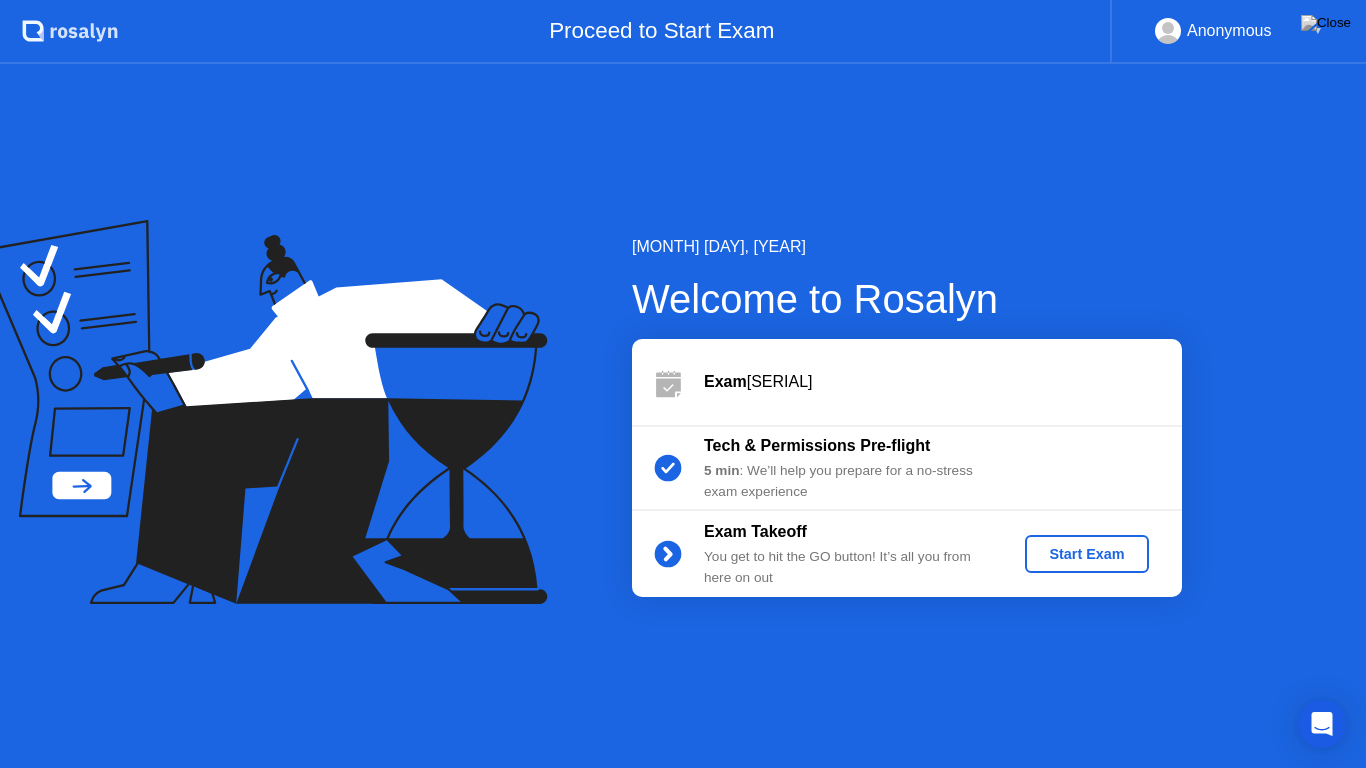 click on "Start Exam" 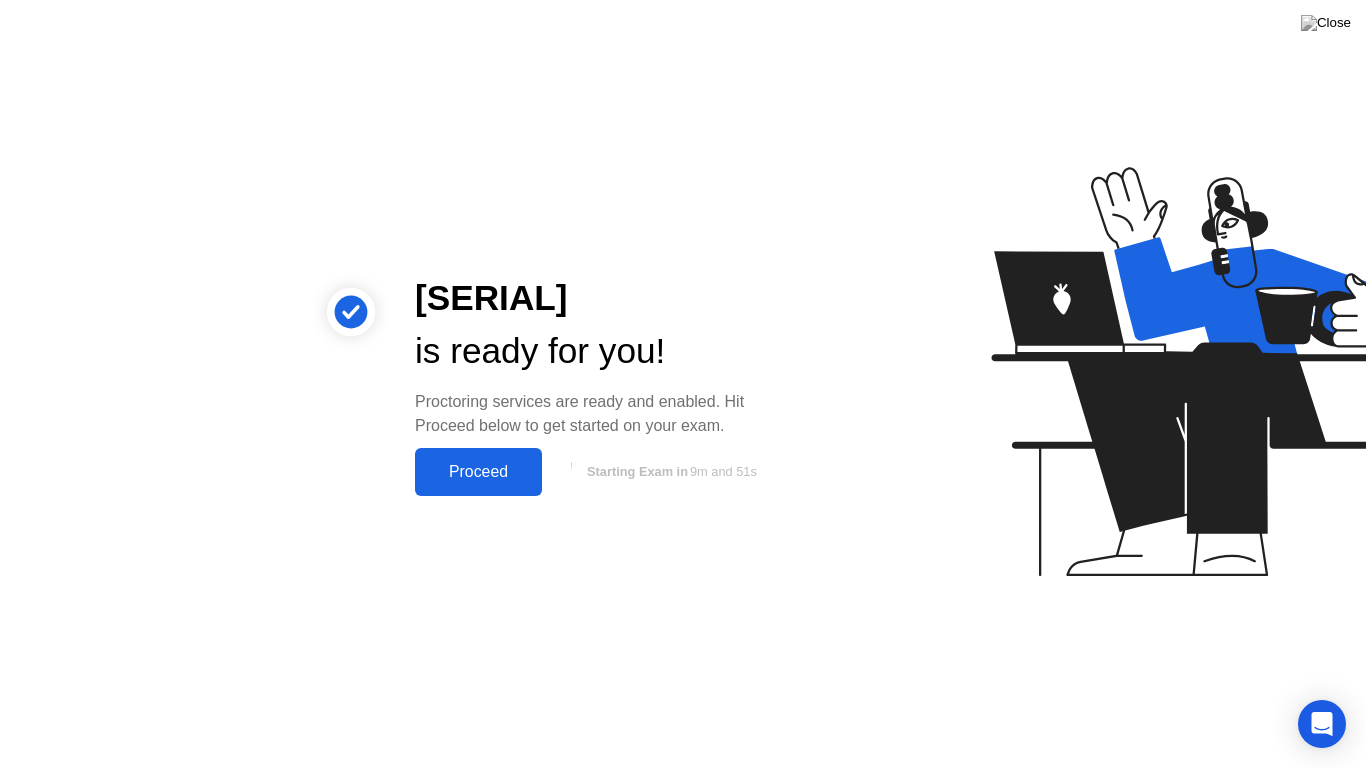 click on "Proceed" 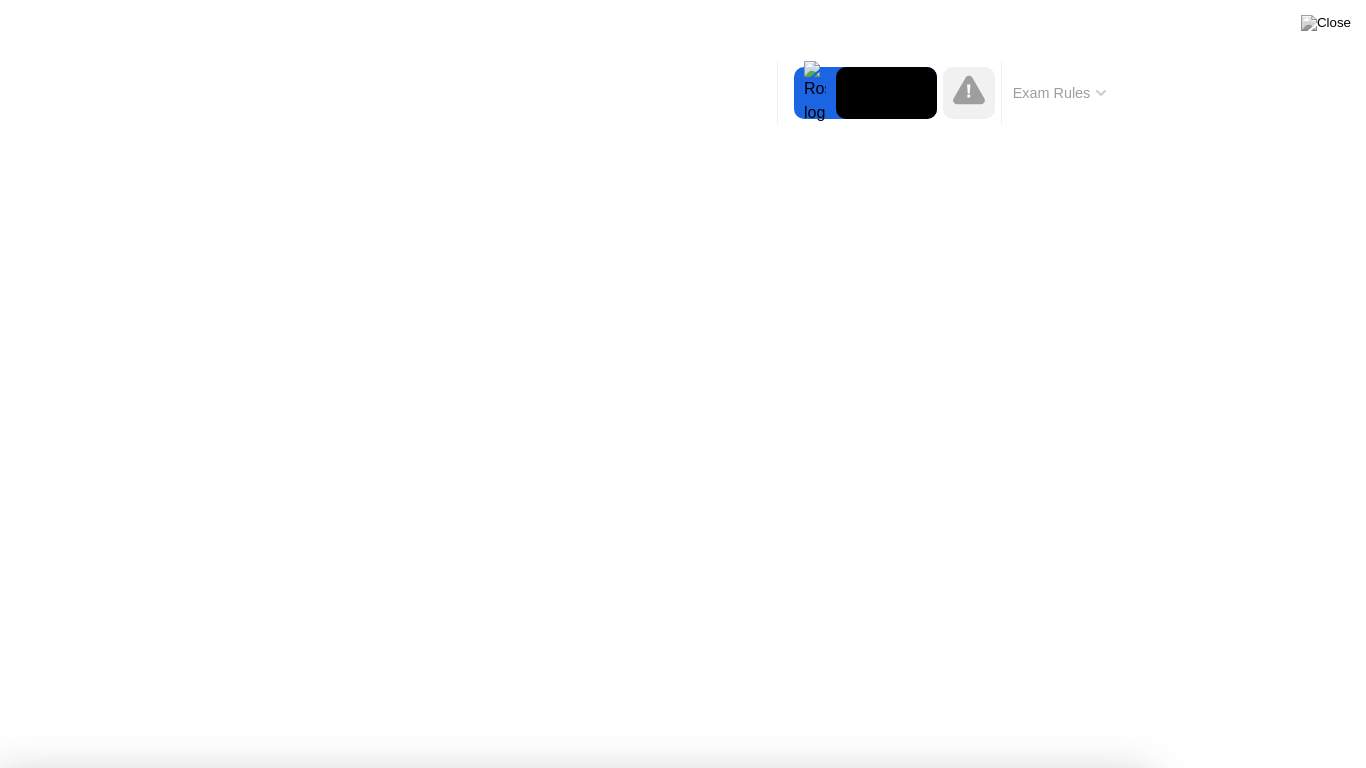click on "Got it!" at bounding box center (672, 1314) 